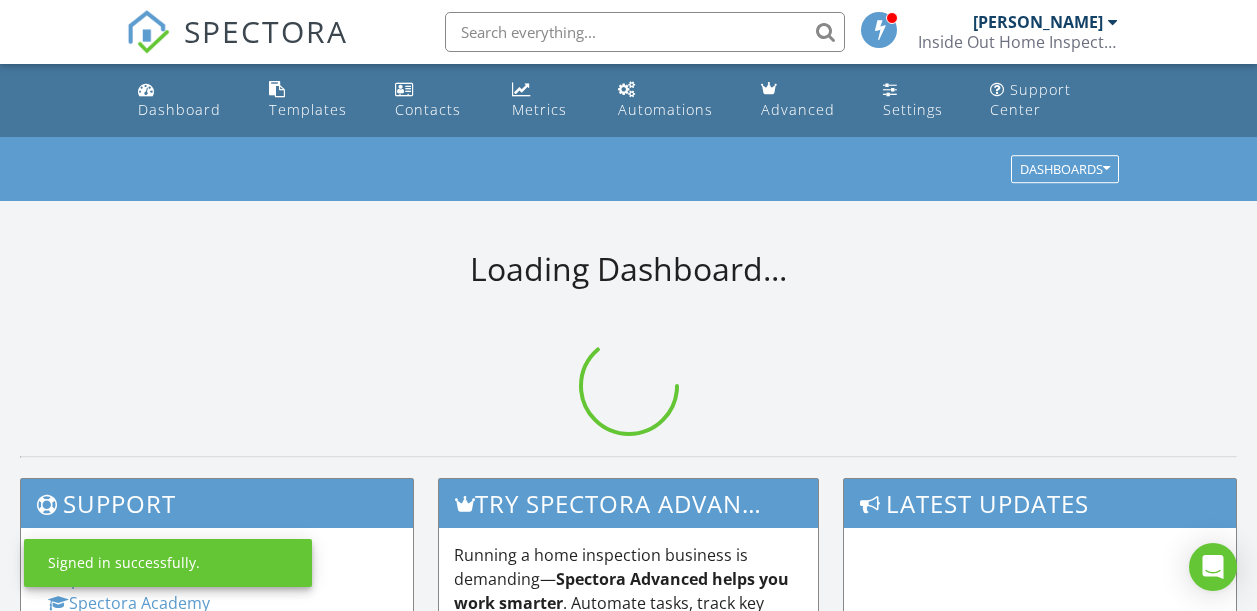 scroll, scrollTop: 0, scrollLeft: 0, axis: both 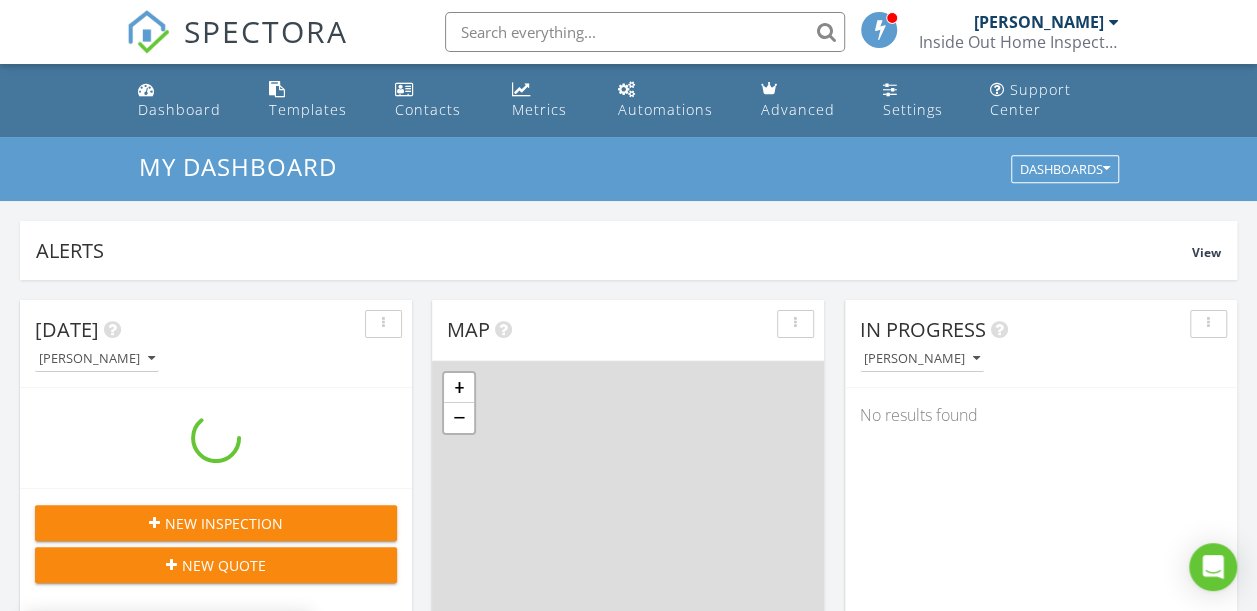 click on "My Dashboard
Dashboards" at bounding box center [628, 169] 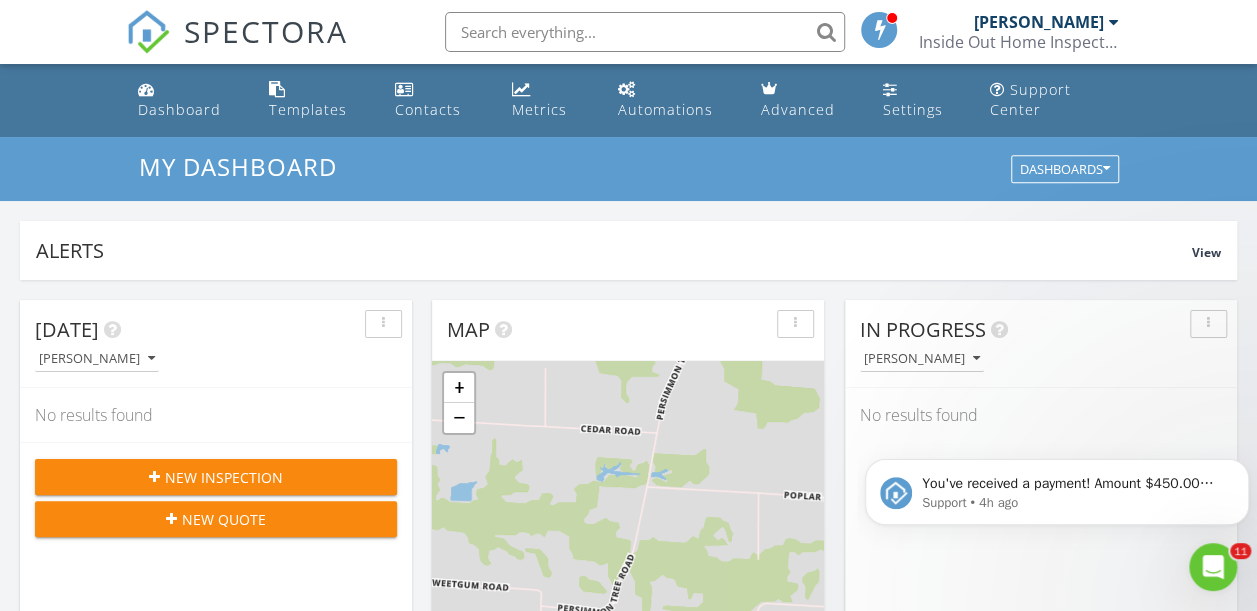 scroll, scrollTop: 0, scrollLeft: 0, axis: both 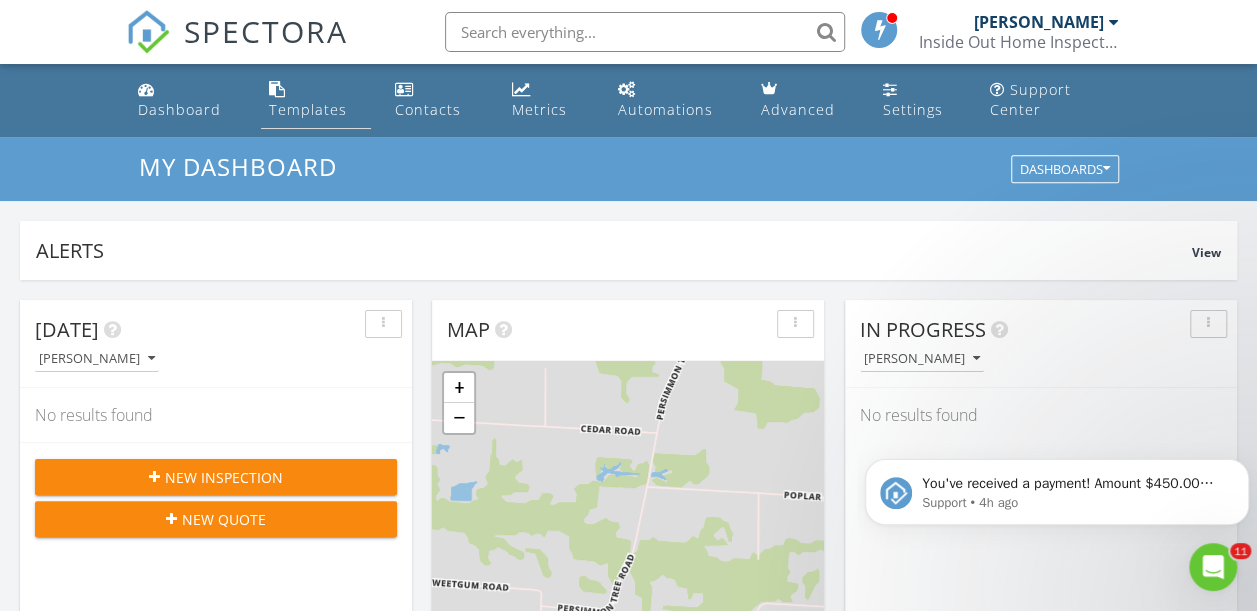 click on "Templates" at bounding box center [316, 100] 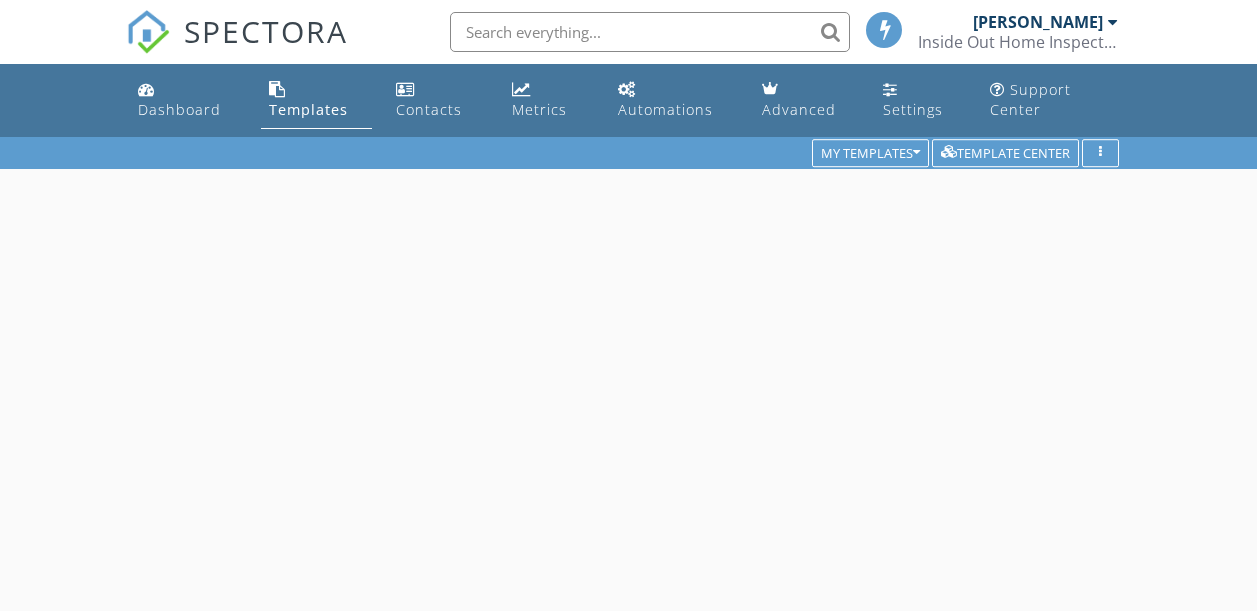 scroll, scrollTop: 0, scrollLeft: 0, axis: both 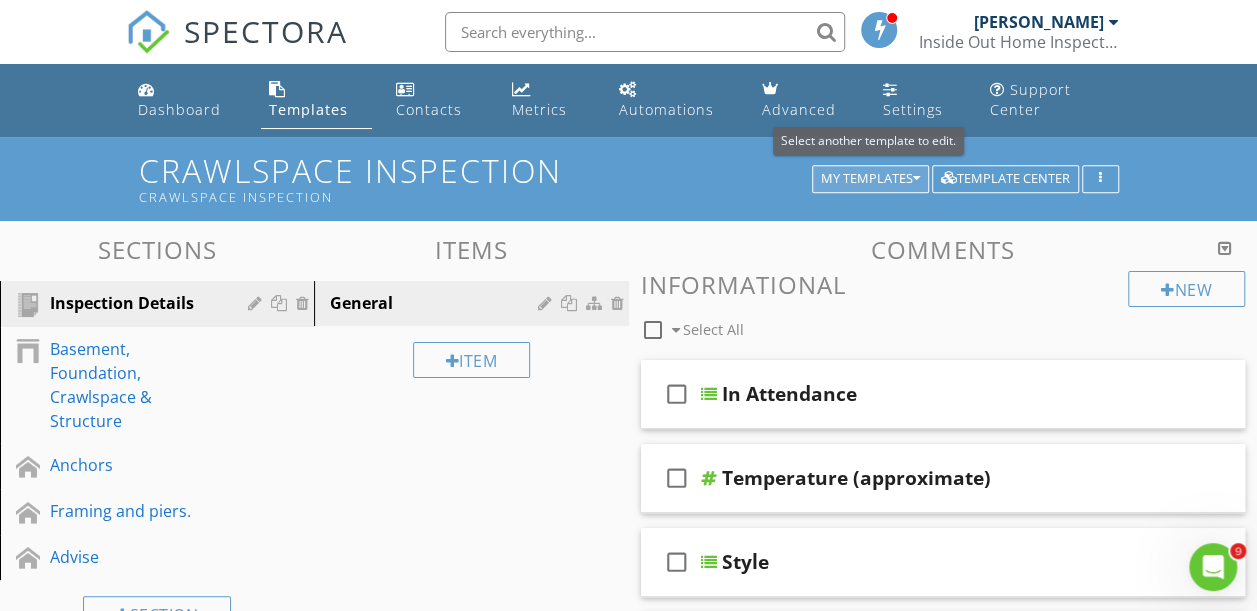 click on "My Templates" at bounding box center [870, 179] 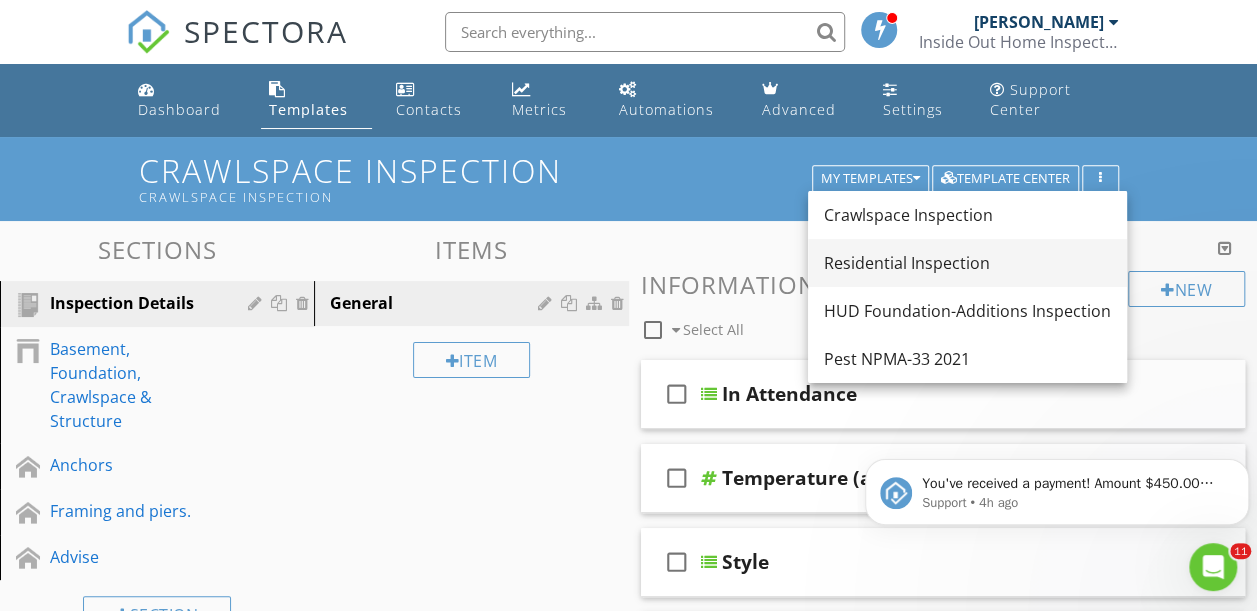 scroll, scrollTop: 0, scrollLeft: 0, axis: both 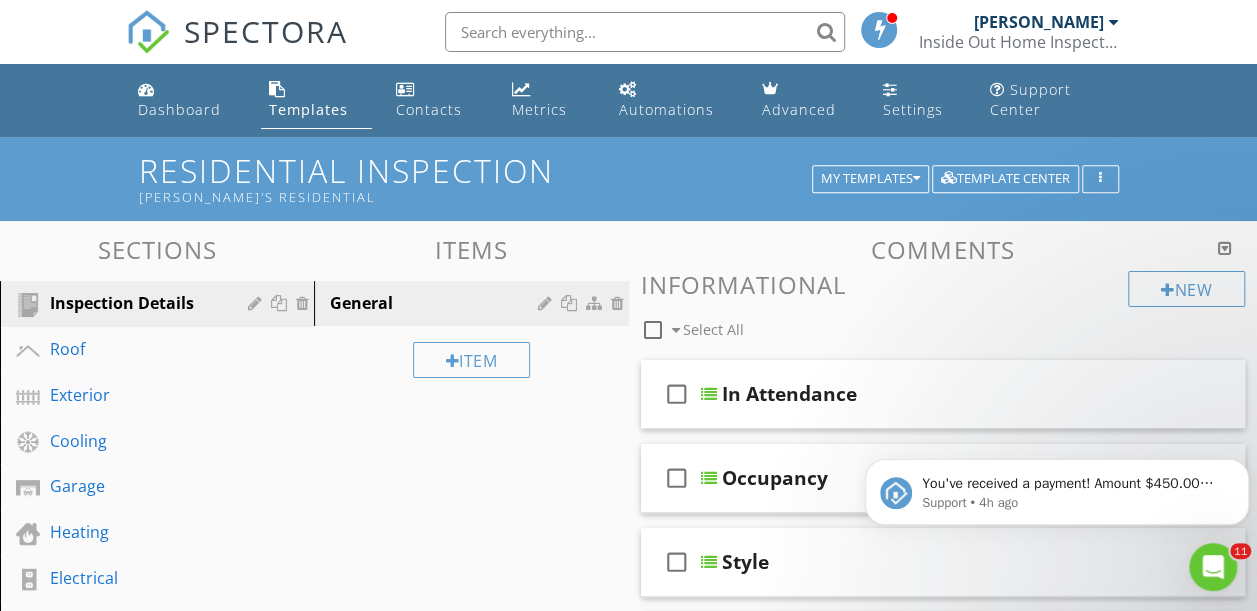 click on "Comments" at bounding box center (943, 249) 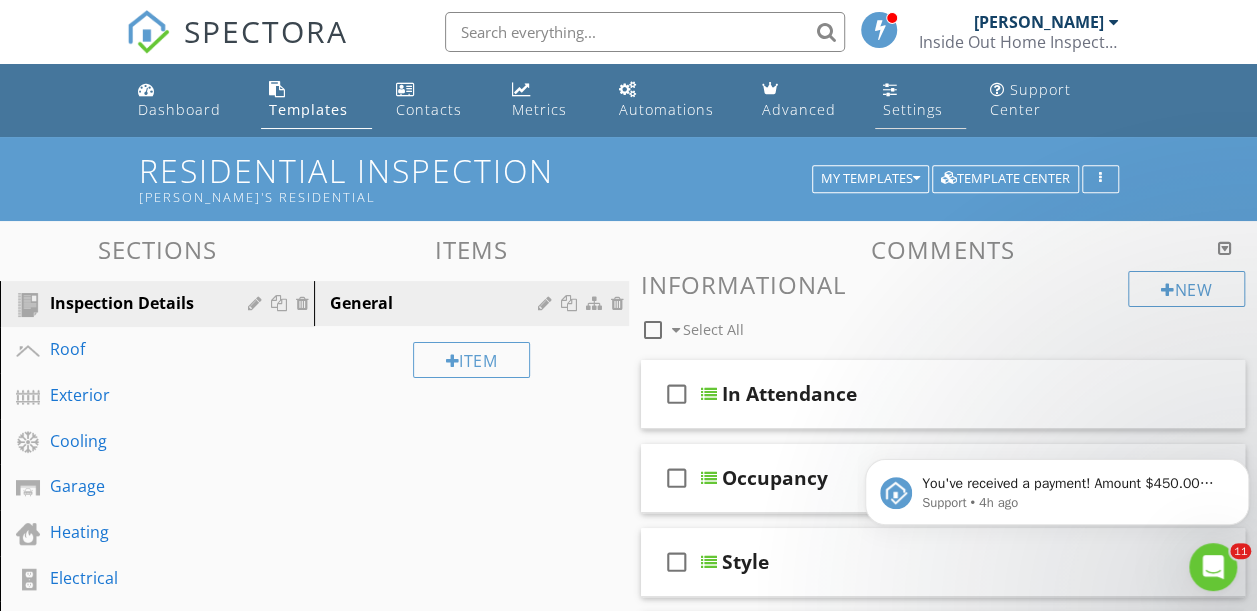 click on "Settings" at bounding box center [920, 100] 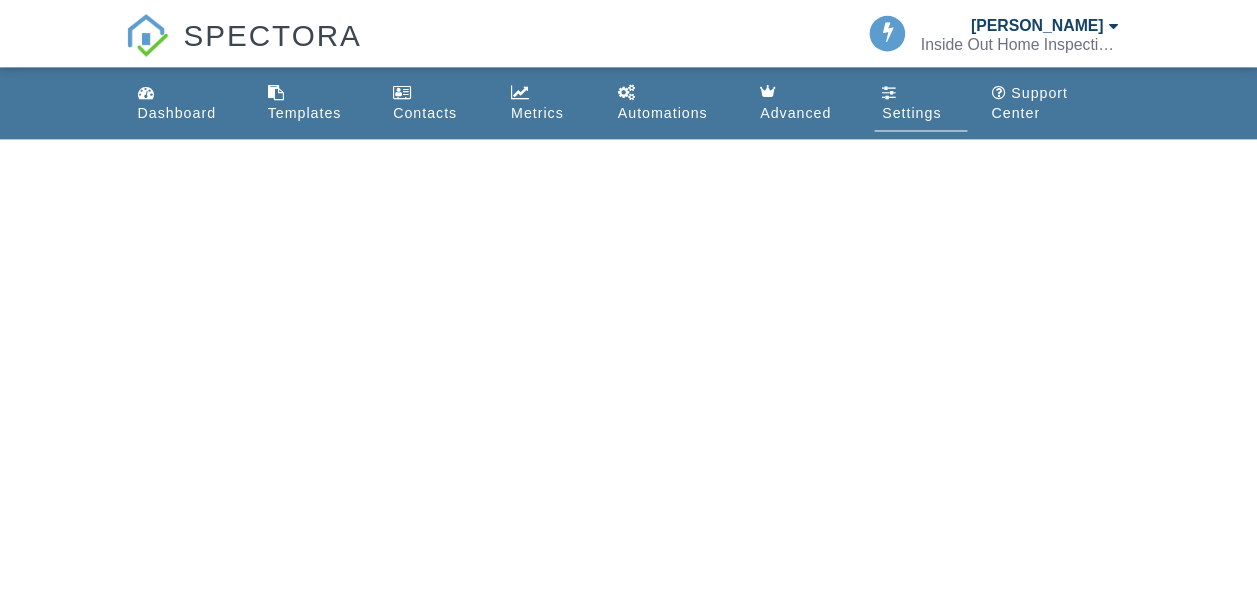 scroll, scrollTop: 0, scrollLeft: 0, axis: both 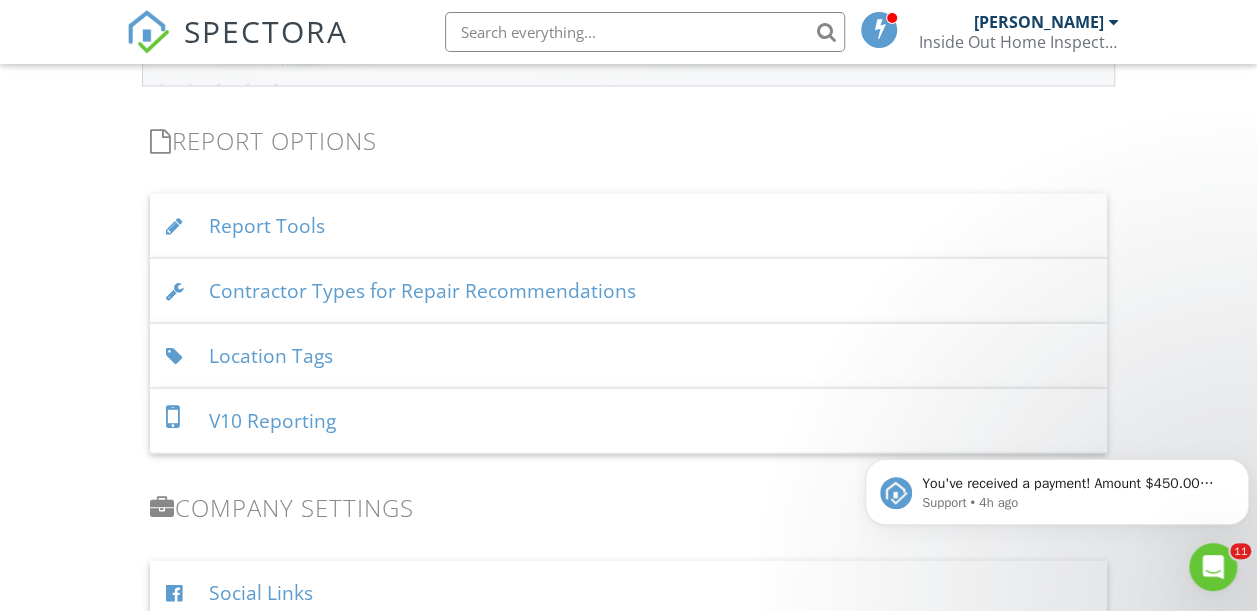 click on "Report Tools" at bounding box center (629, 226) 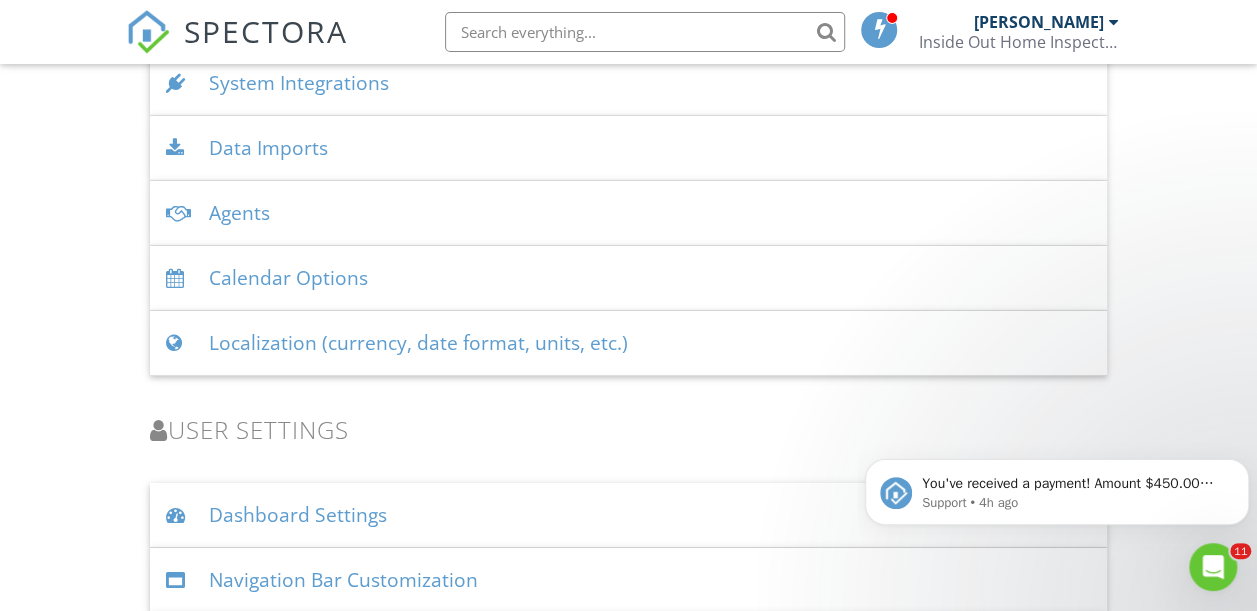 scroll, scrollTop: 3273, scrollLeft: 0, axis: vertical 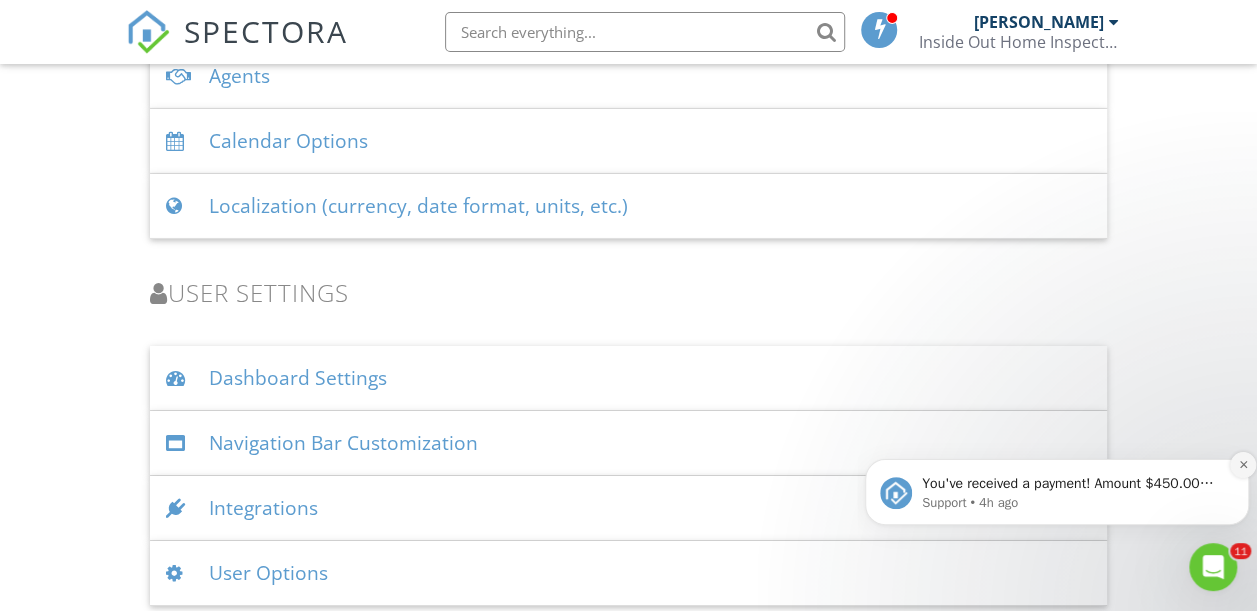 click 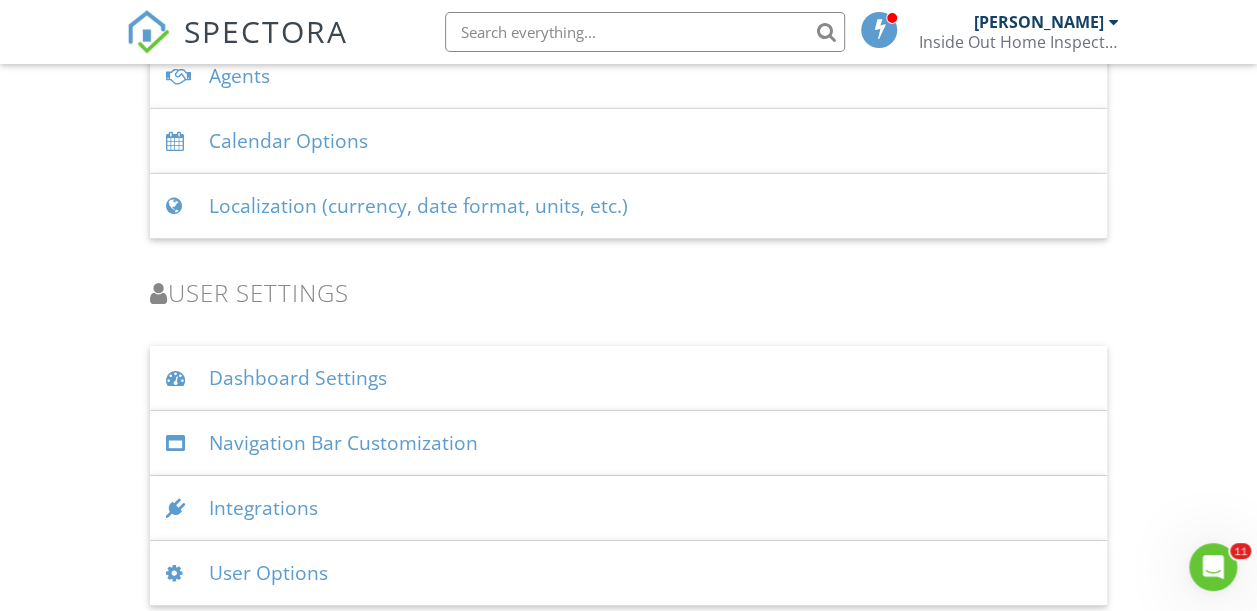 click on "Integrations" at bounding box center (629, 508) 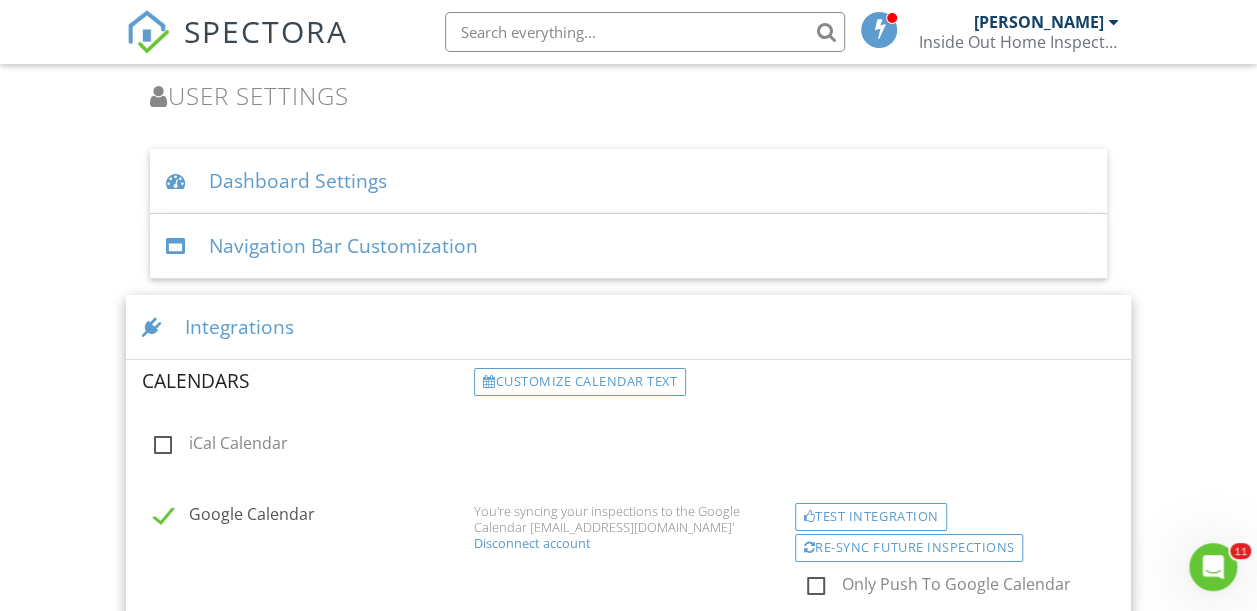 scroll, scrollTop: 3622, scrollLeft: 0, axis: vertical 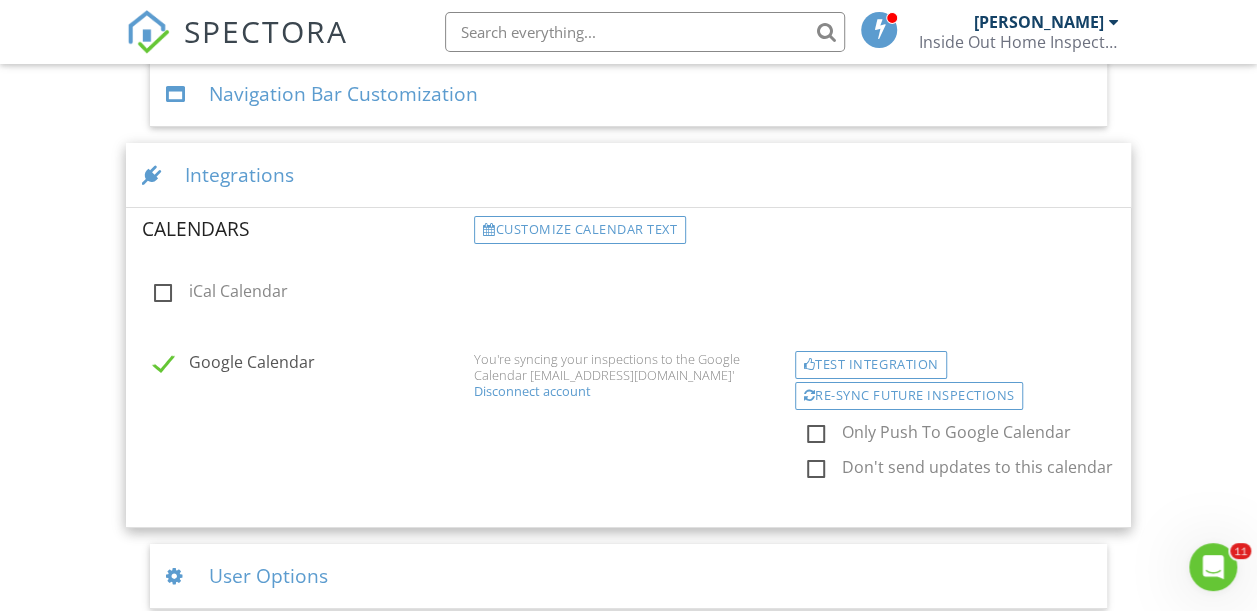 click on "User Options" at bounding box center (629, 576) 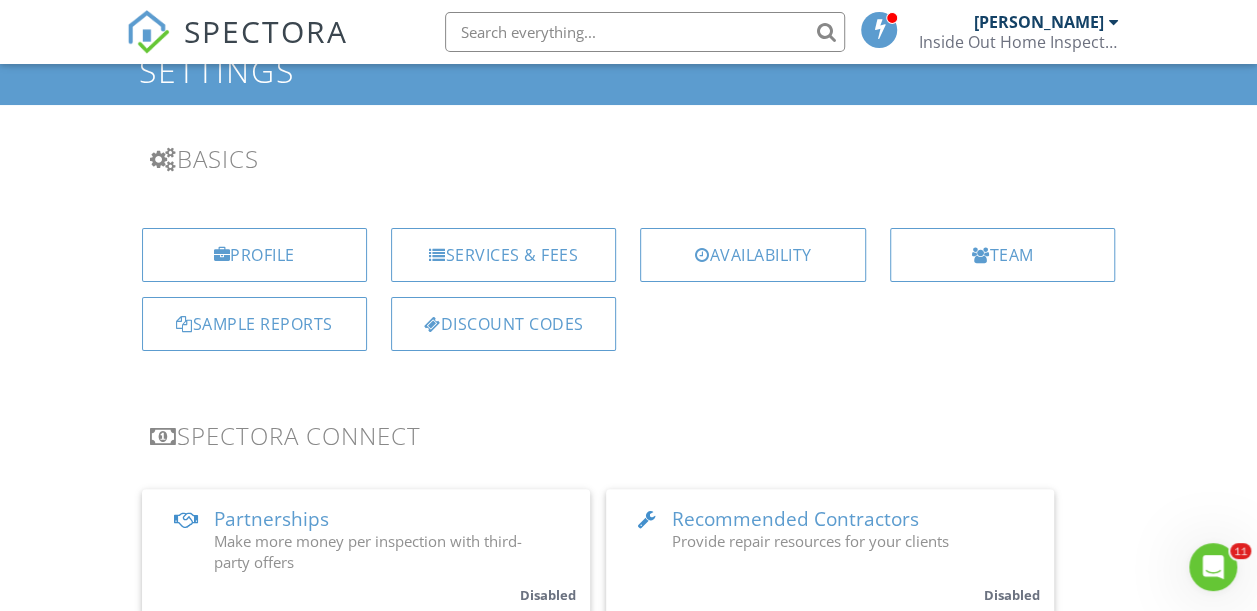 scroll, scrollTop: 0, scrollLeft: 0, axis: both 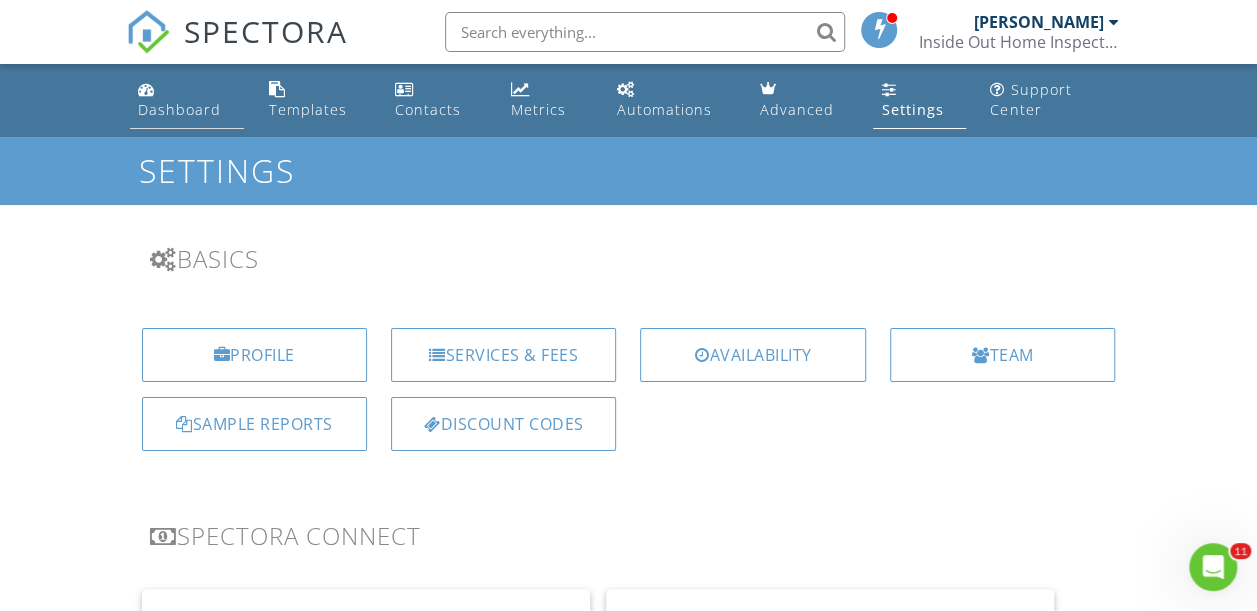 click on "Dashboard" at bounding box center (187, 100) 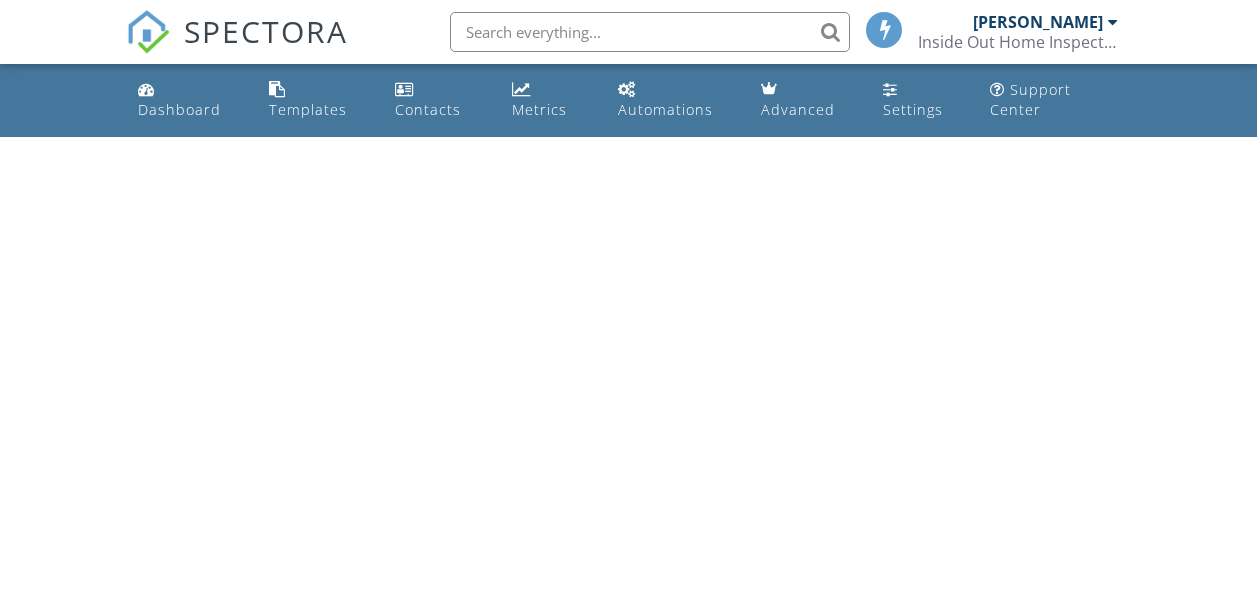 scroll, scrollTop: 0, scrollLeft: 0, axis: both 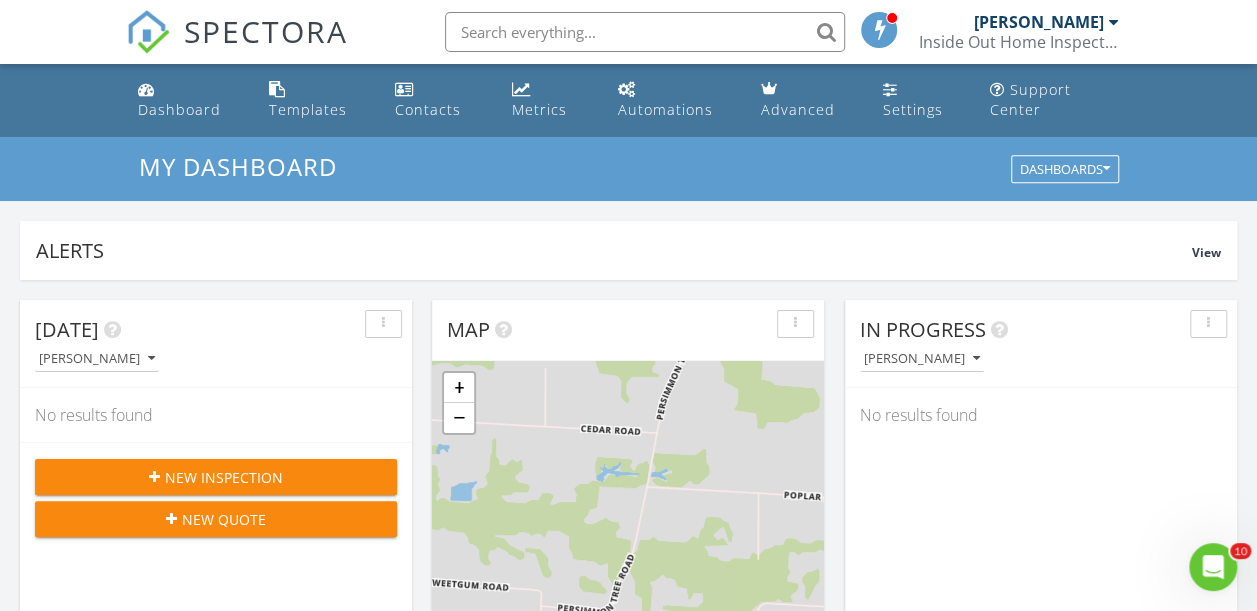 click on "New Inspection" at bounding box center [216, 477] 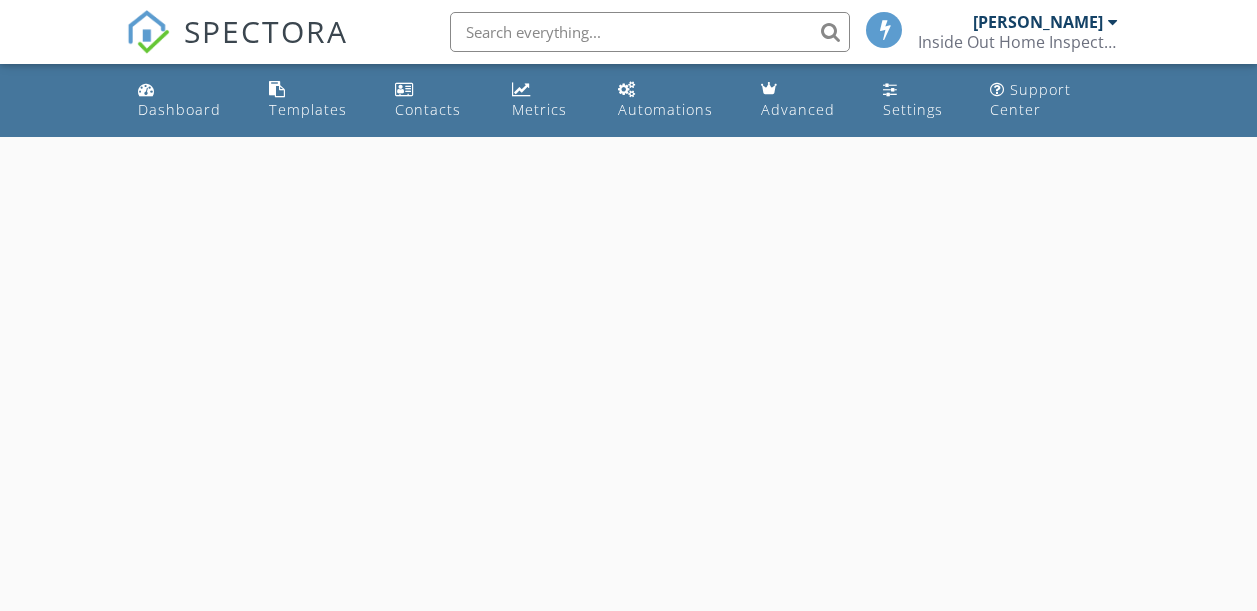 scroll, scrollTop: 0, scrollLeft: 0, axis: both 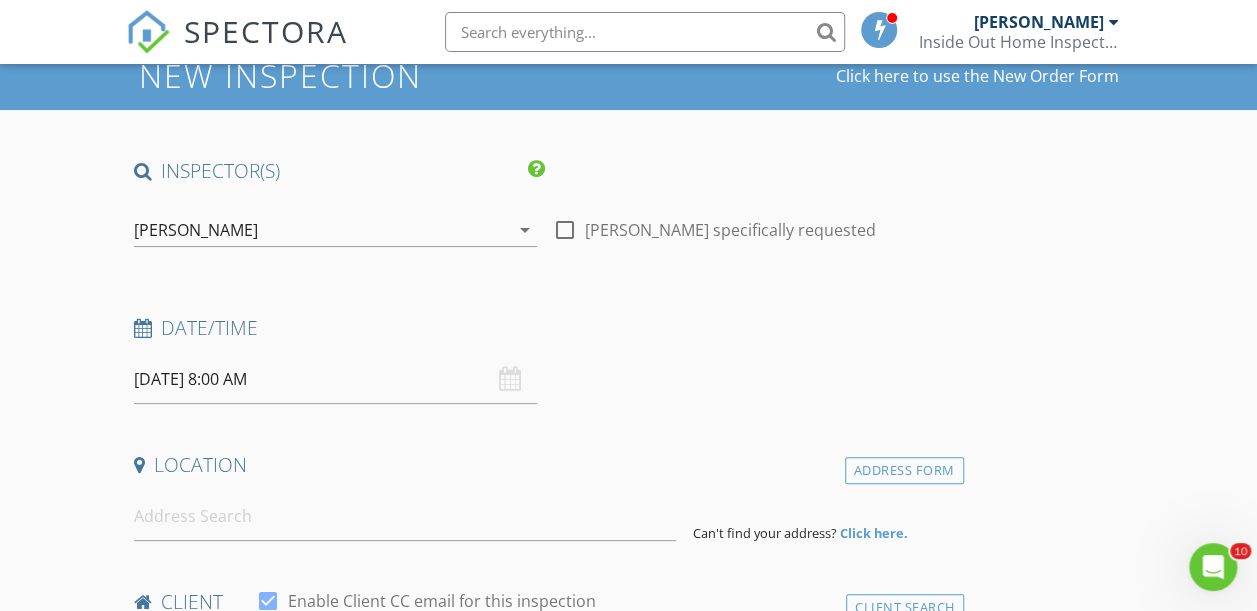 click on "[DATE] 8:00 AM" at bounding box center (335, 379) 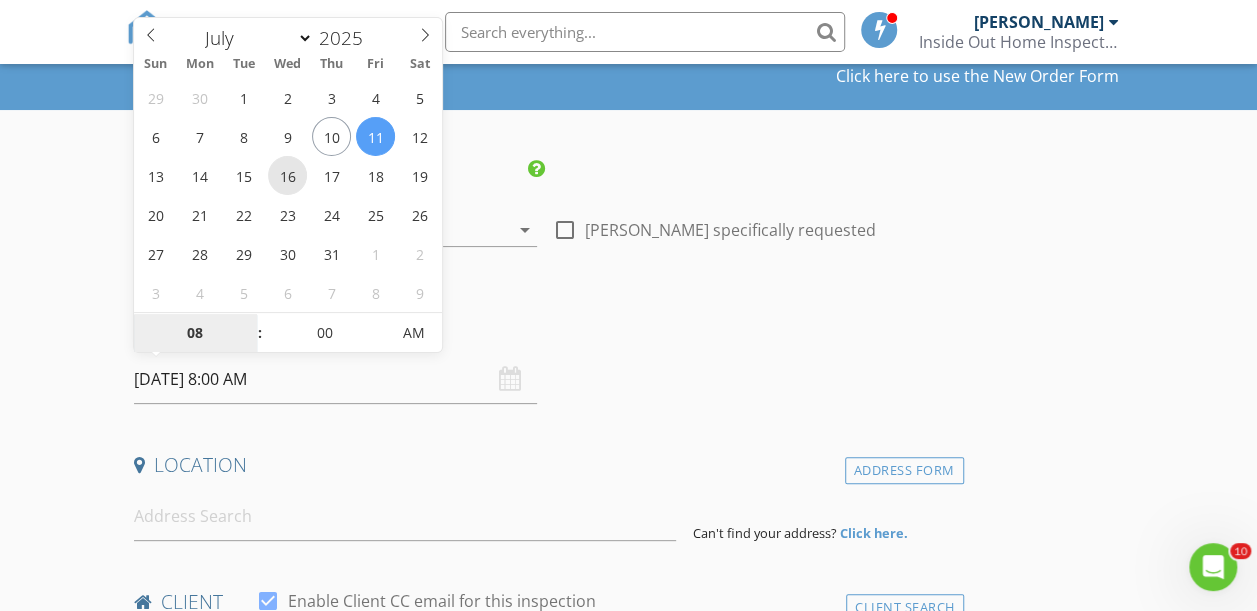 type on "[DATE] 8:00 AM" 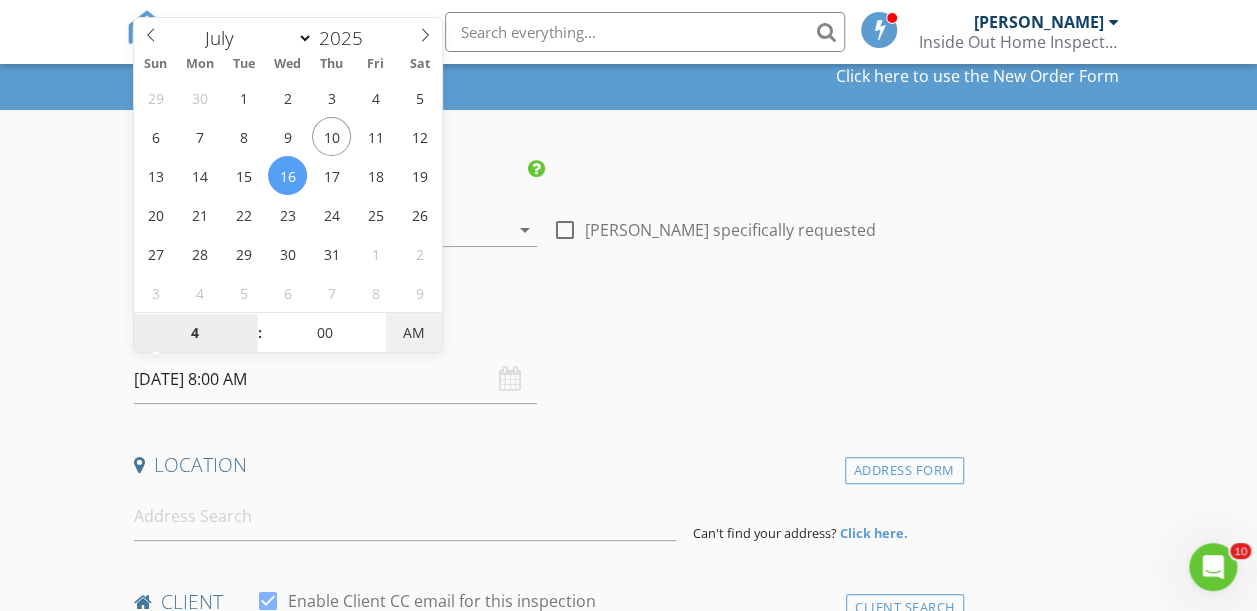 type on "04" 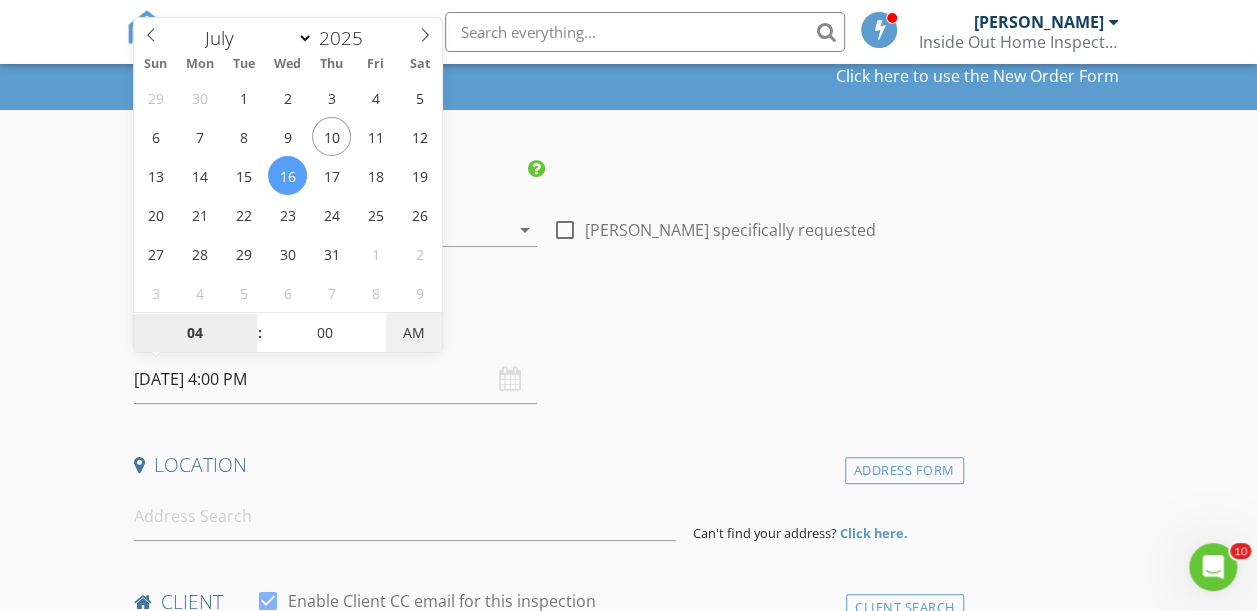click on "AM" at bounding box center (413, 333) 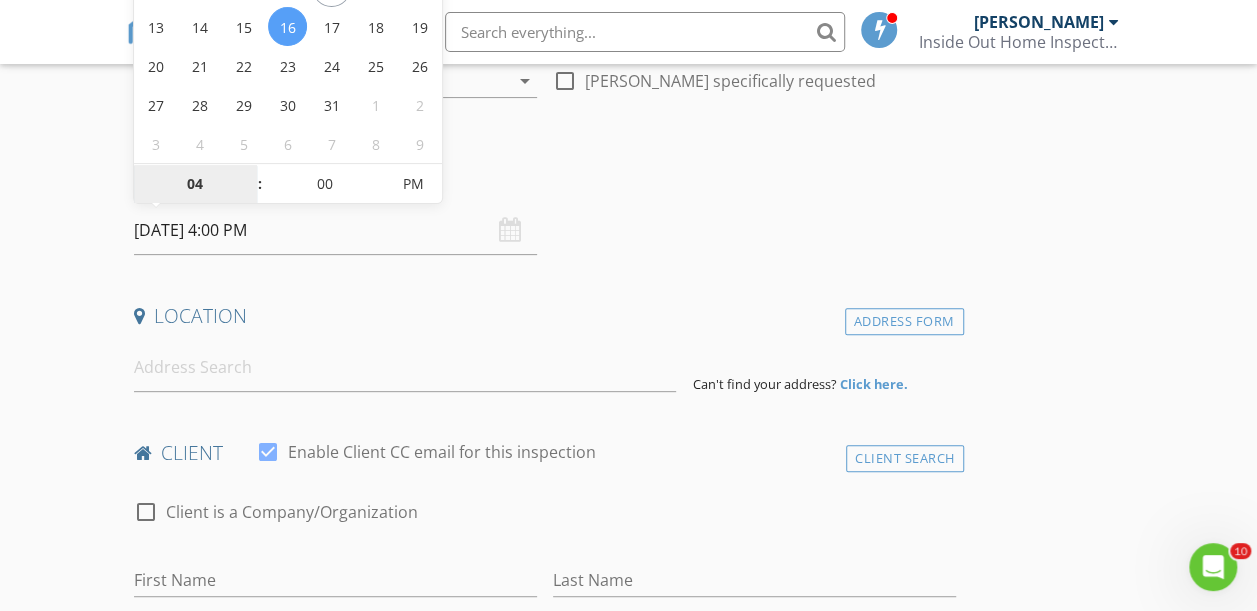 scroll, scrollTop: 245, scrollLeft: 0, axis: vertical 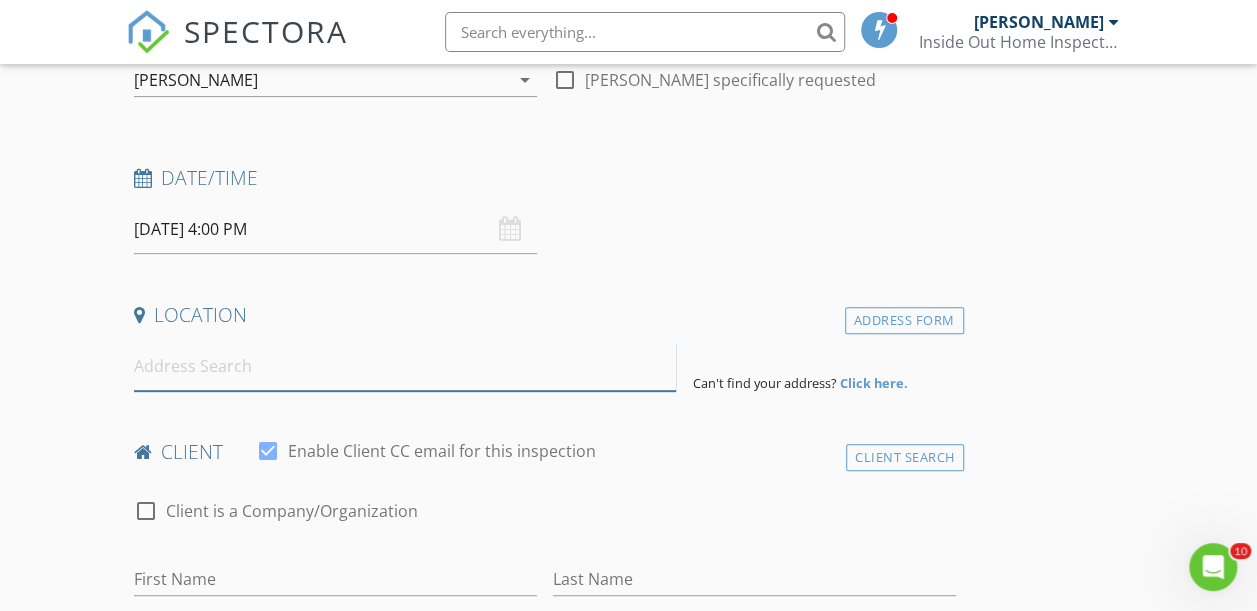 click at bounding box center [405, 366] 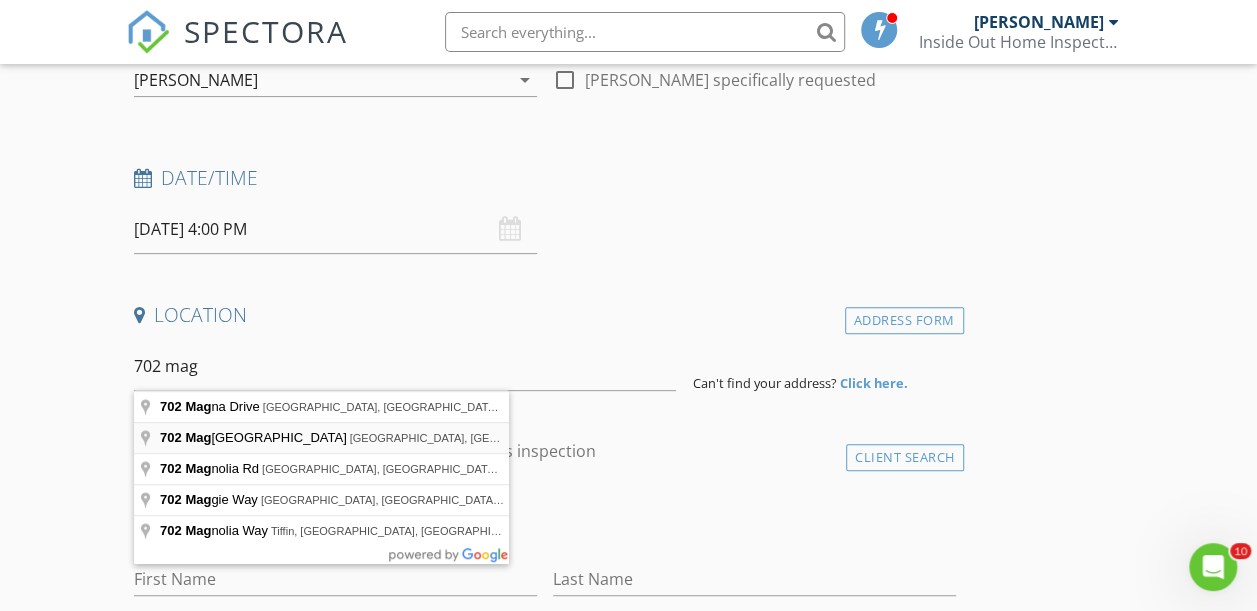 type on "702 Magnolia Avenue, Mount Vernon, IL, USA" 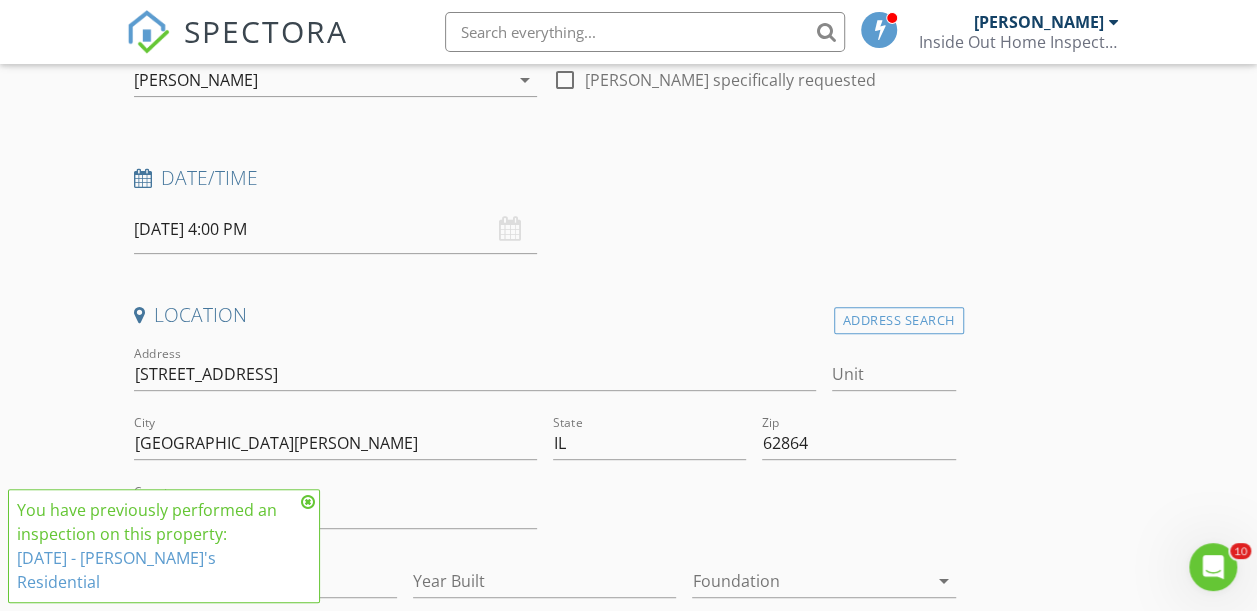 click at bounding box center [308, 502] 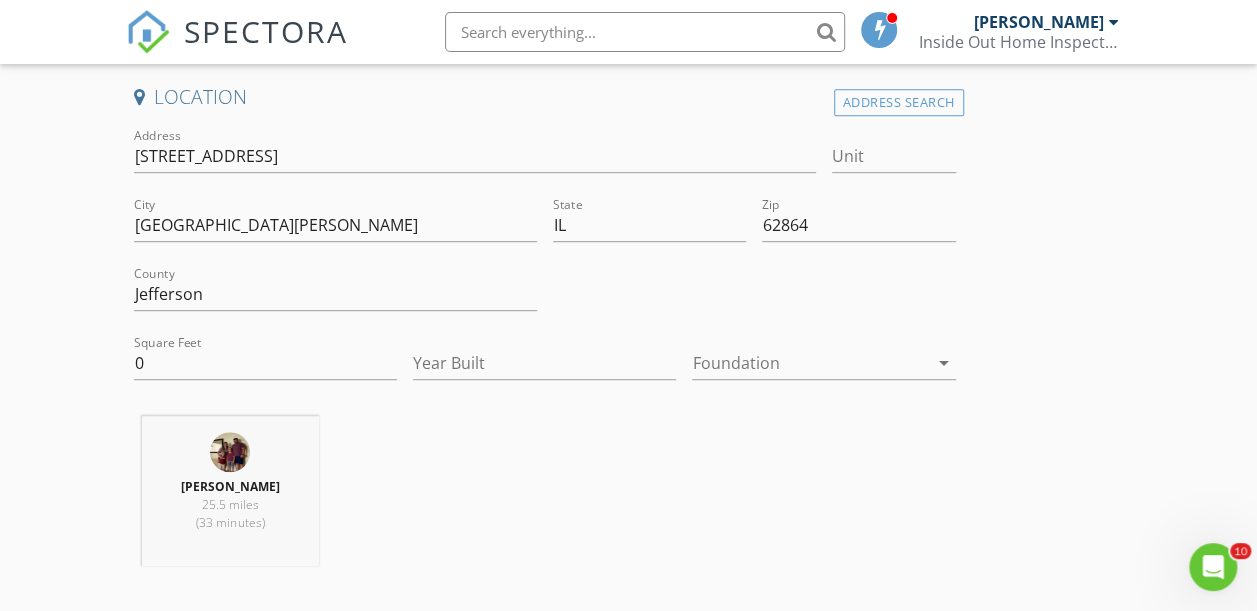 scroll, scrollTop: 462, scrollLeft: 0, axis: vertical 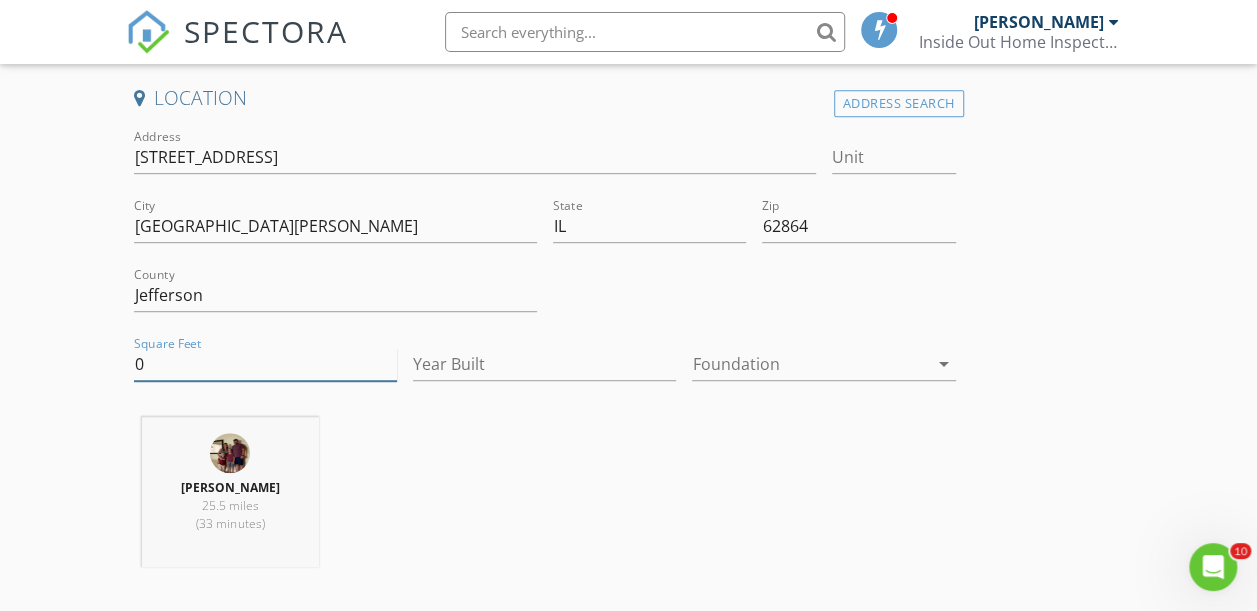 click on "0" at bounding box center [265, 364] 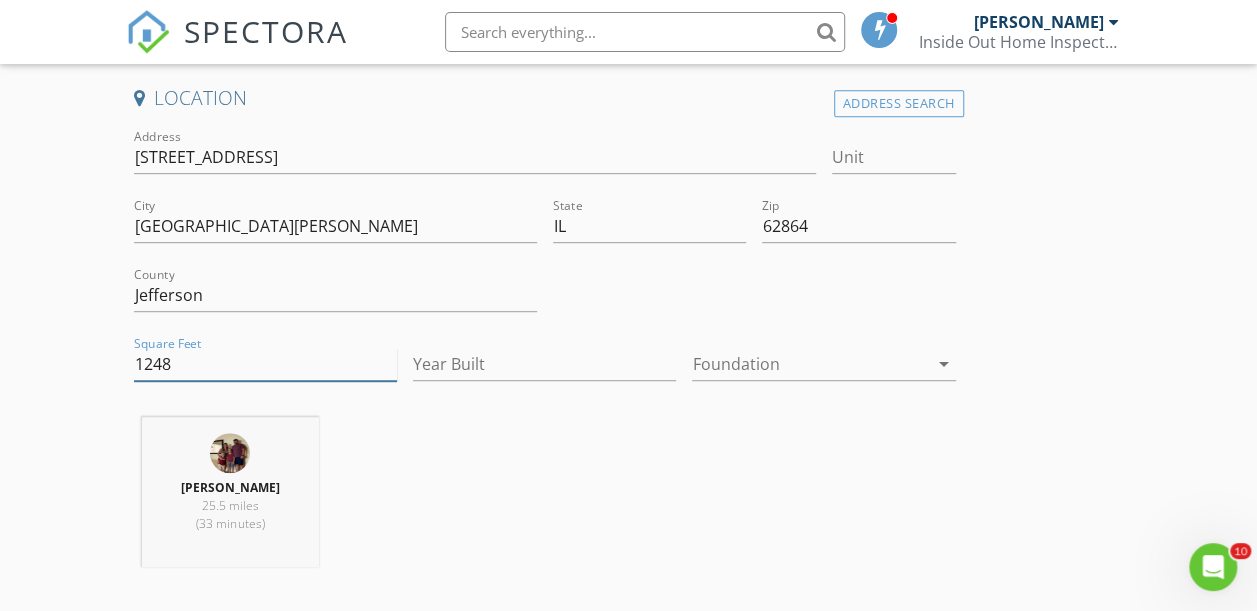 type on "1248" 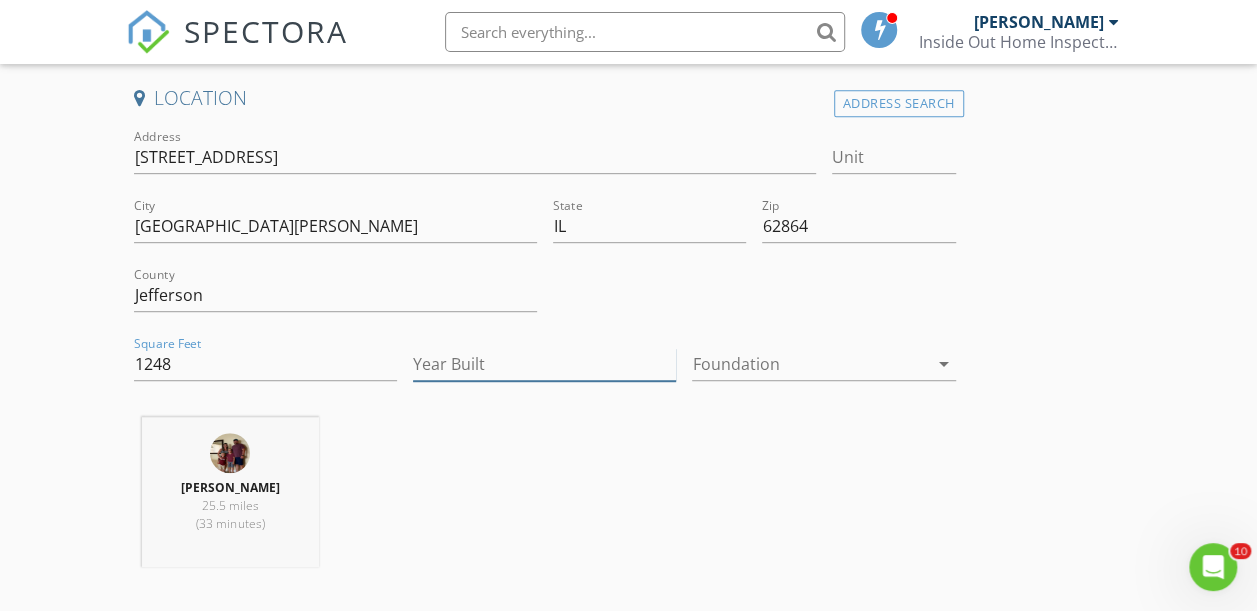 click on "Year Built" at bounding box center [544, 364] 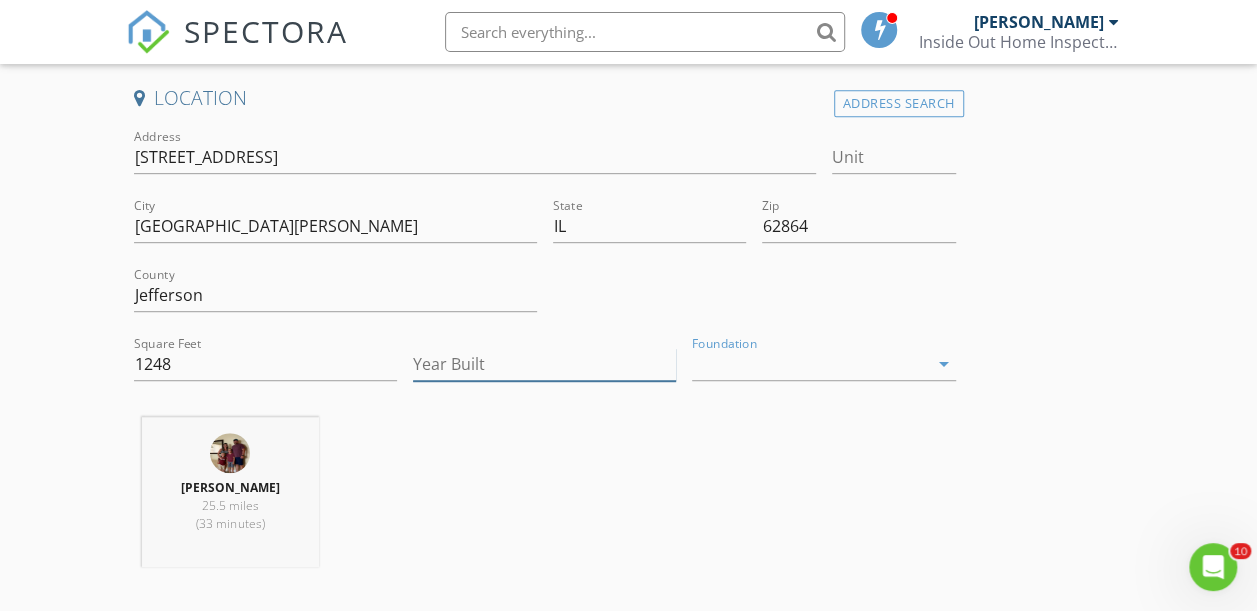 click on "Year Built" at bounding box center (544, 364) 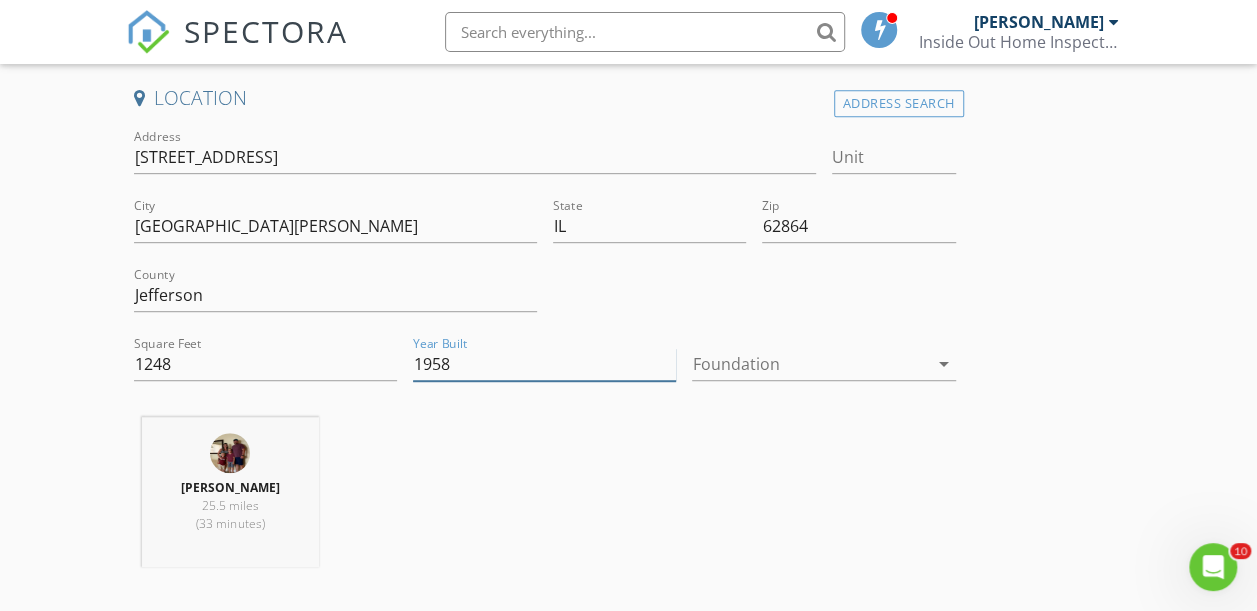 type on "1958" 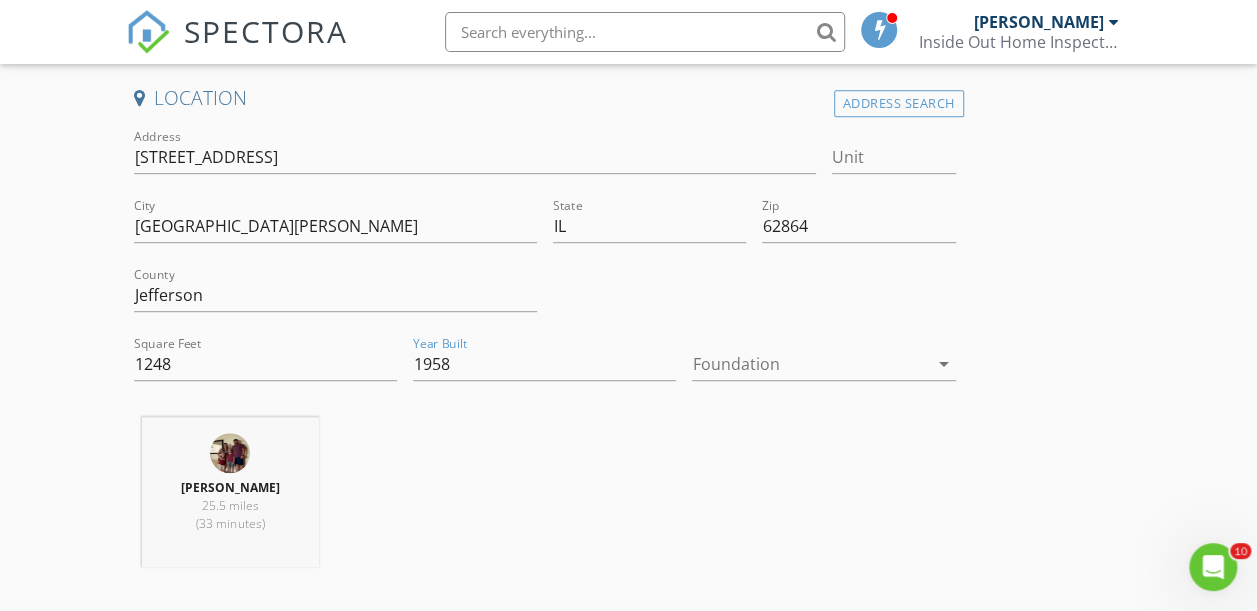 click at bounding box center (809, 364) 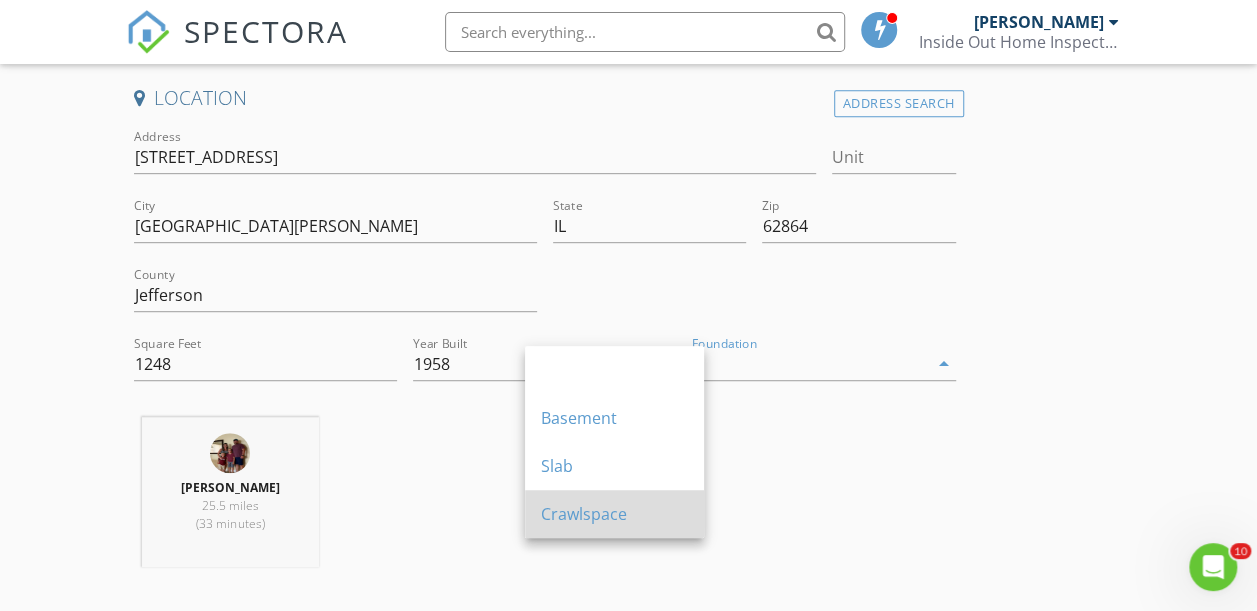 click on "Crawlspace" at bounding box center [614, 514] 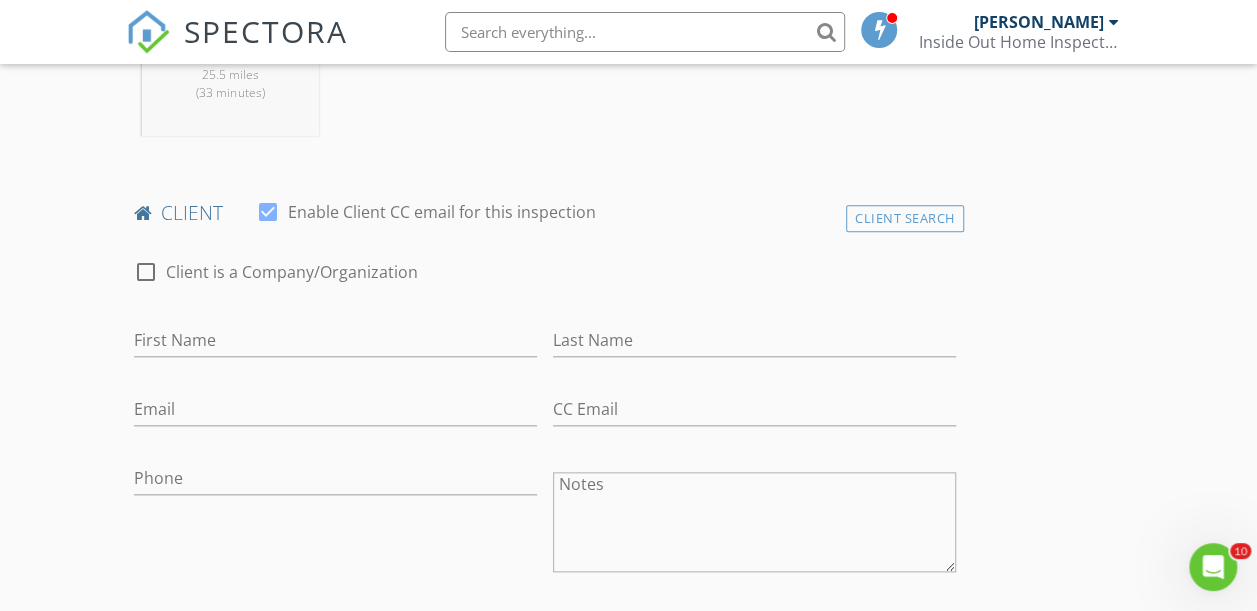 scroll, scrollTop: 894, scrollLeft: 0, axis: vertical 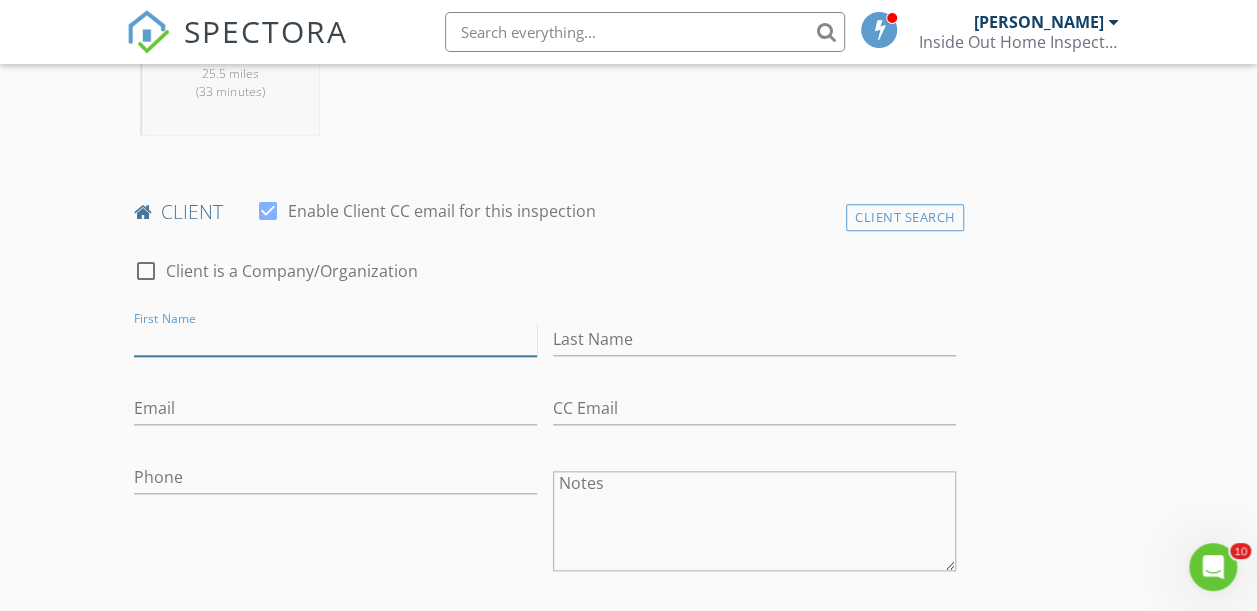 click on "First Name" at bounding box center (335, 339) 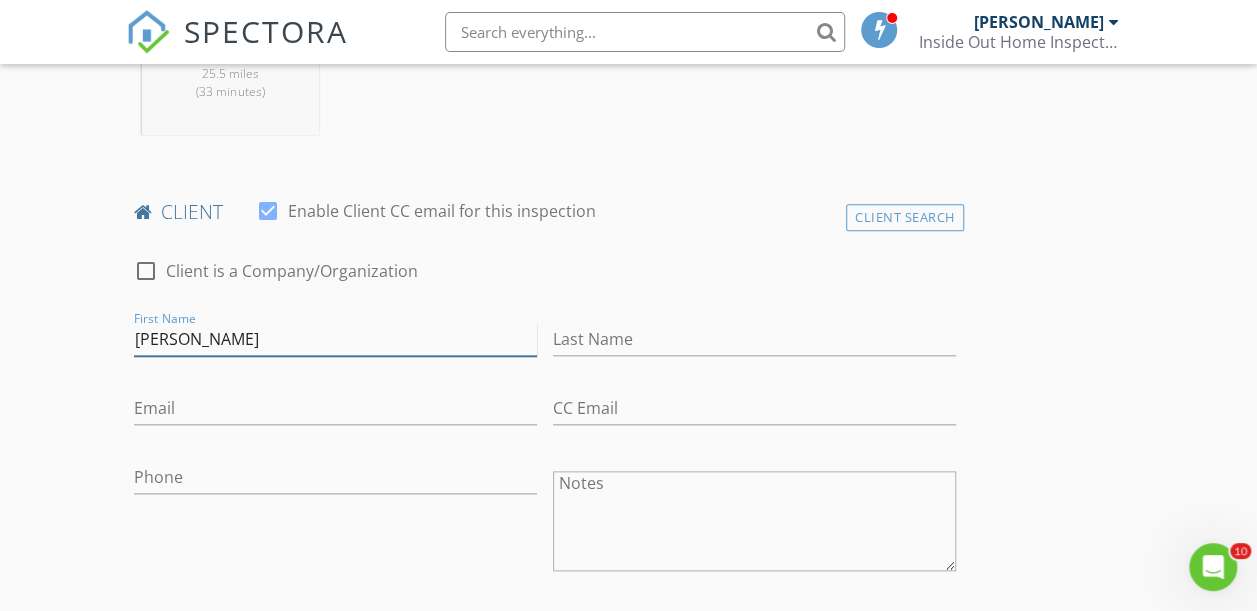 type on "[PERSON_NAME]" 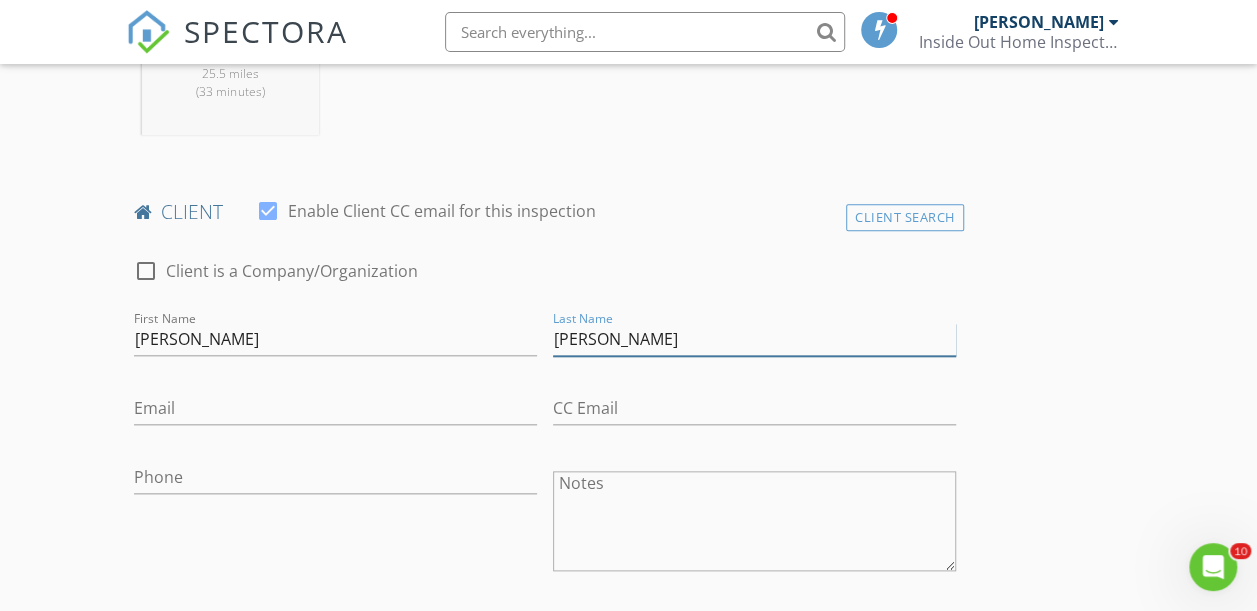 type on "[PERSON_NAME]" 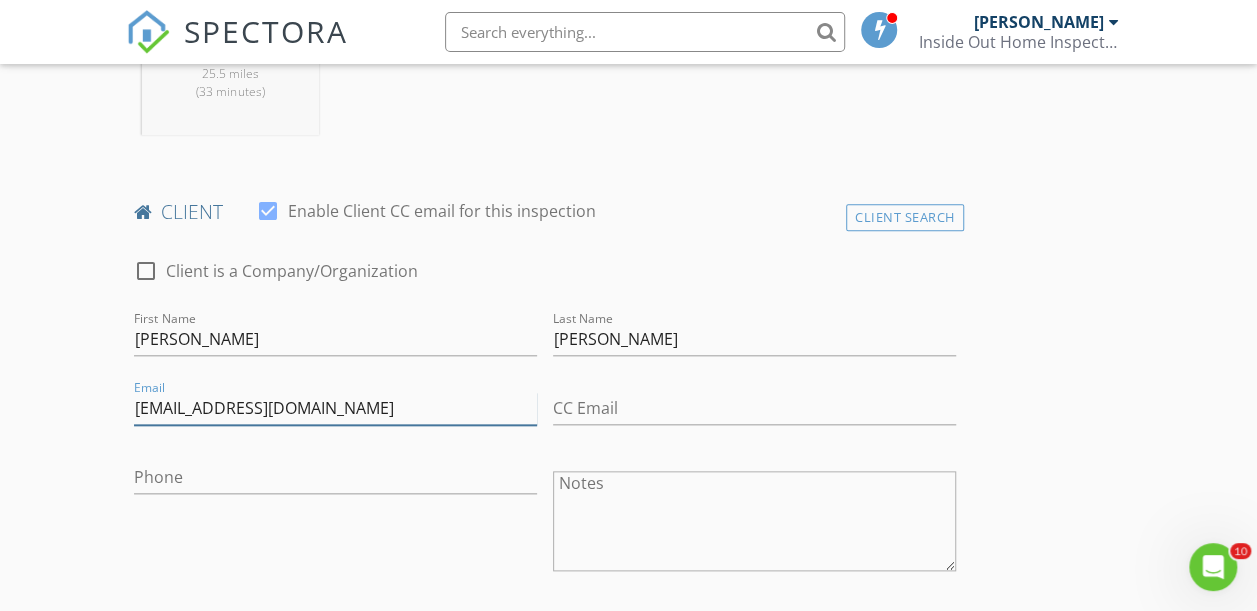 type on "[EMAIL_ADDRESS][DOMAIN_NAME]" 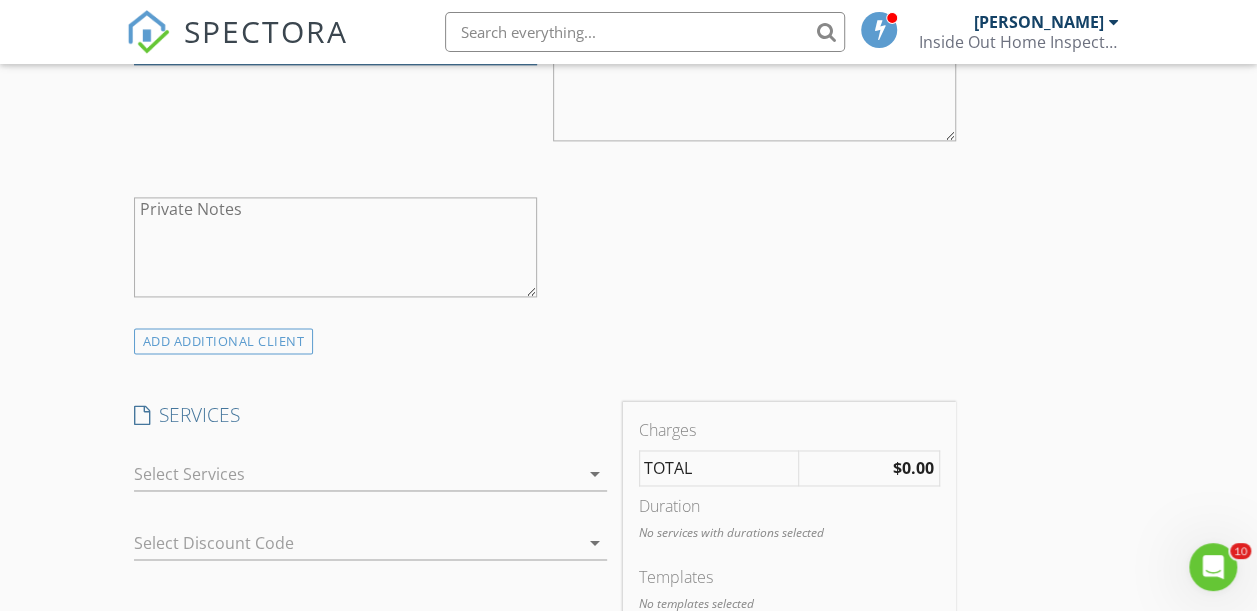 scroll, scrollTop: 1424, scrollLeft: 0, axis: vertical 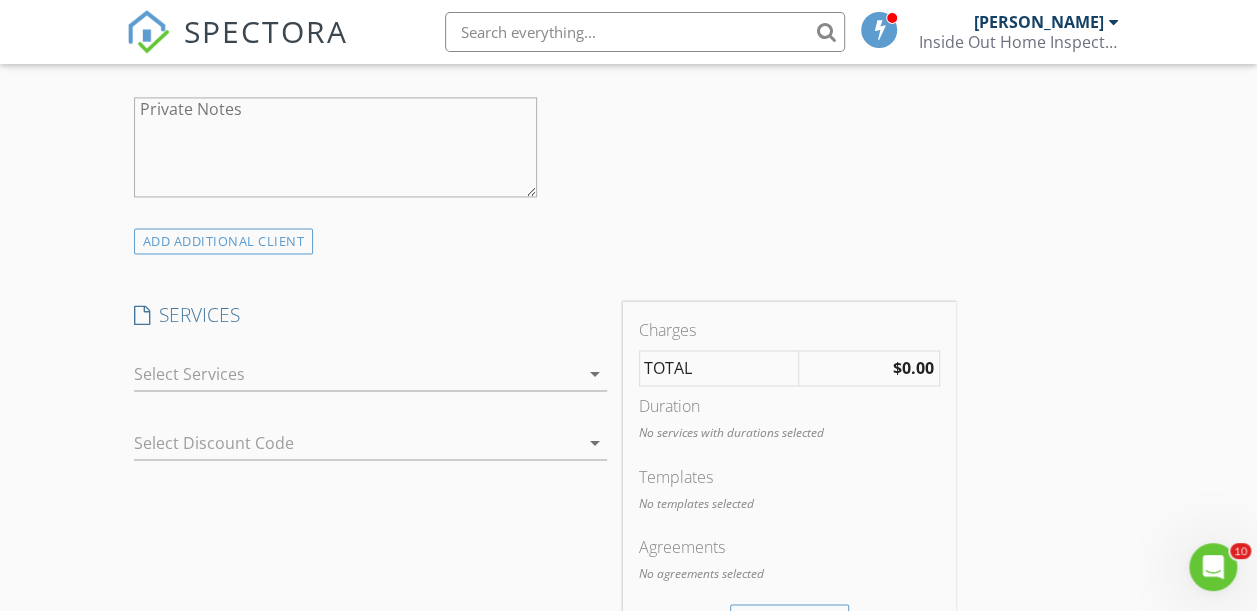 type on "[PHONE_NUMBER]" 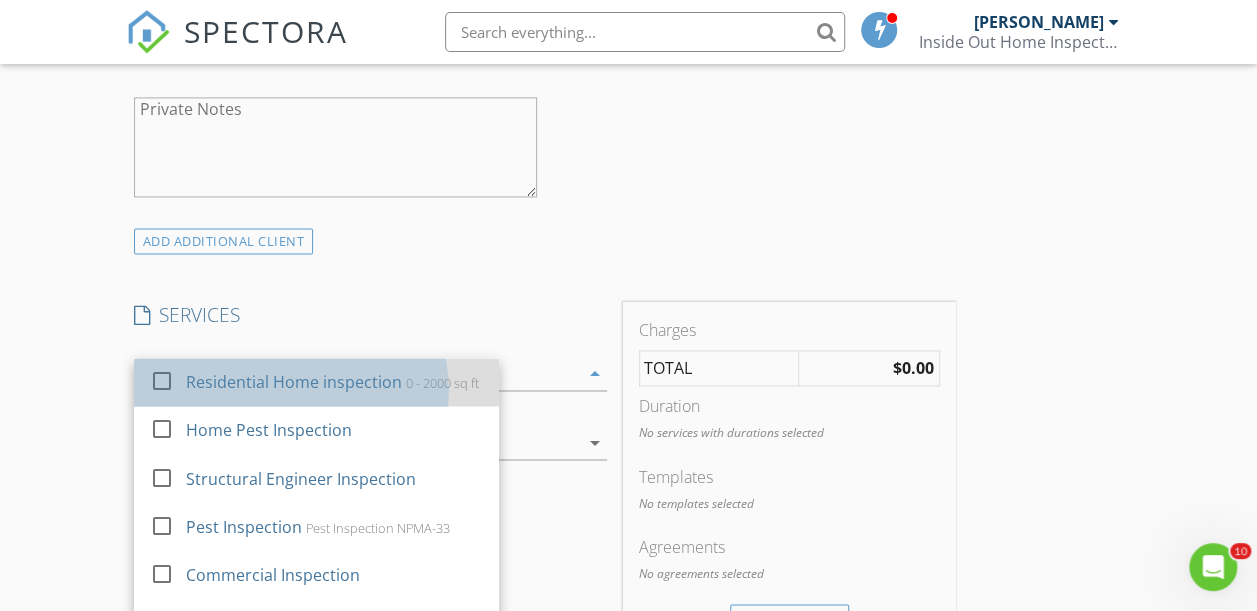 click on "Residential Home inspection    0 - 2000 sq ft" at bounding box center (333, 382) 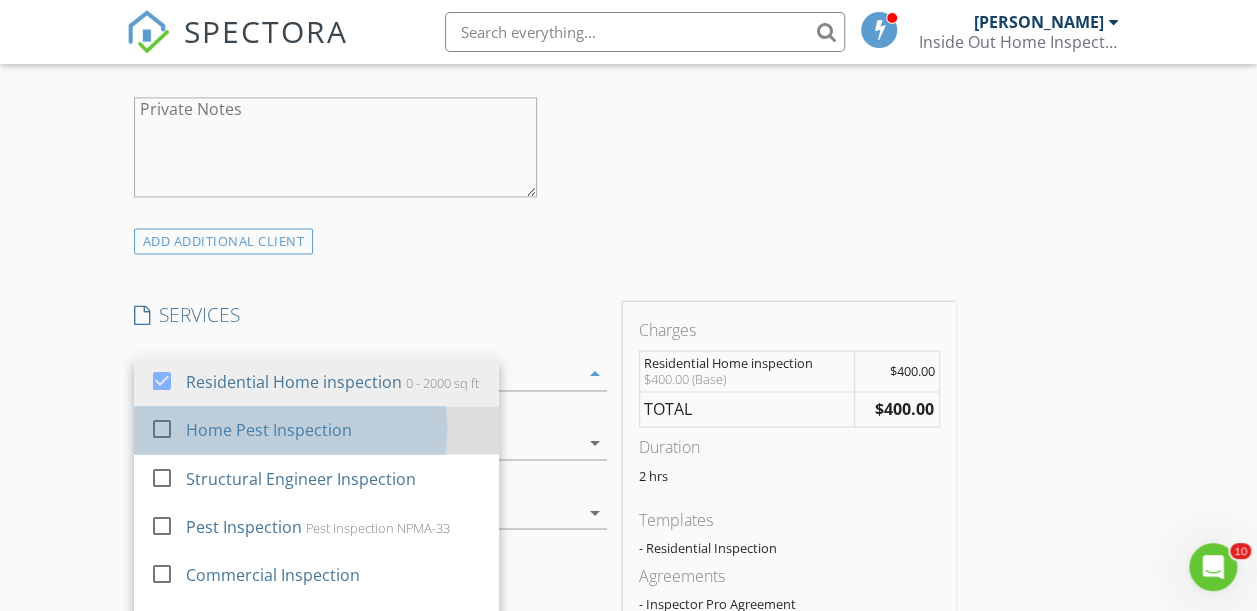 click on "Home Pest Inspection" at bounding box center (268, 430) 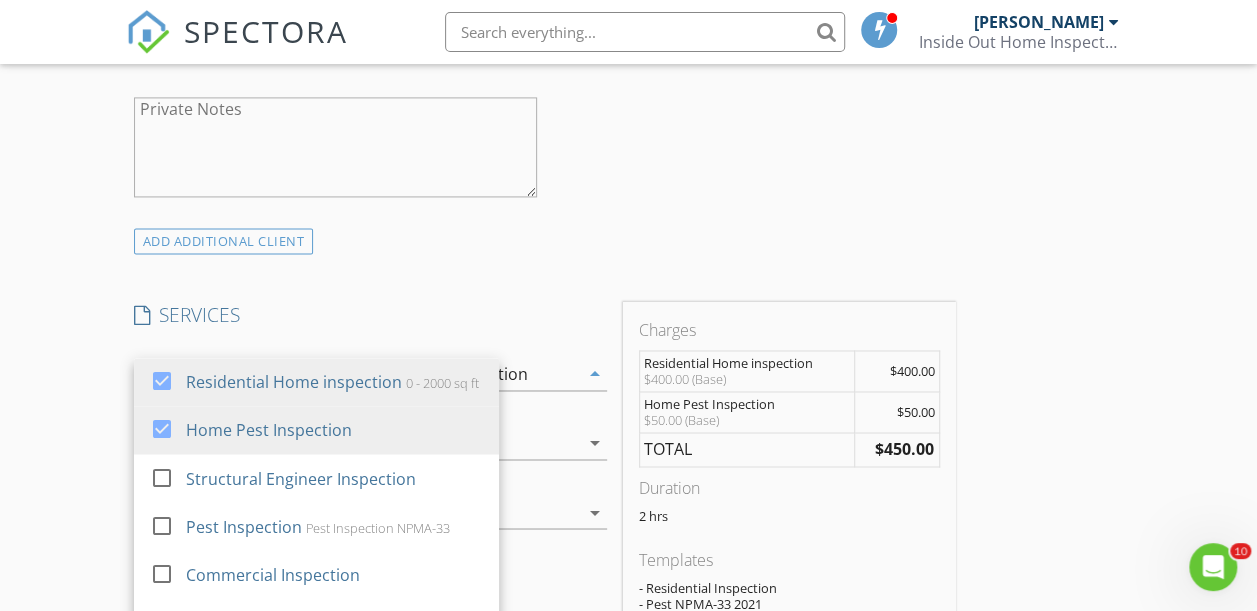 click on "check_box_outline_blank Client is a Company/Organization     First Name Jovita   Last Name Kinkead   Email jovitakinkead@gmail.com   CC Email   Phone 618-899-0387           Notes   Private Notes" at bounding box center [545, -32] 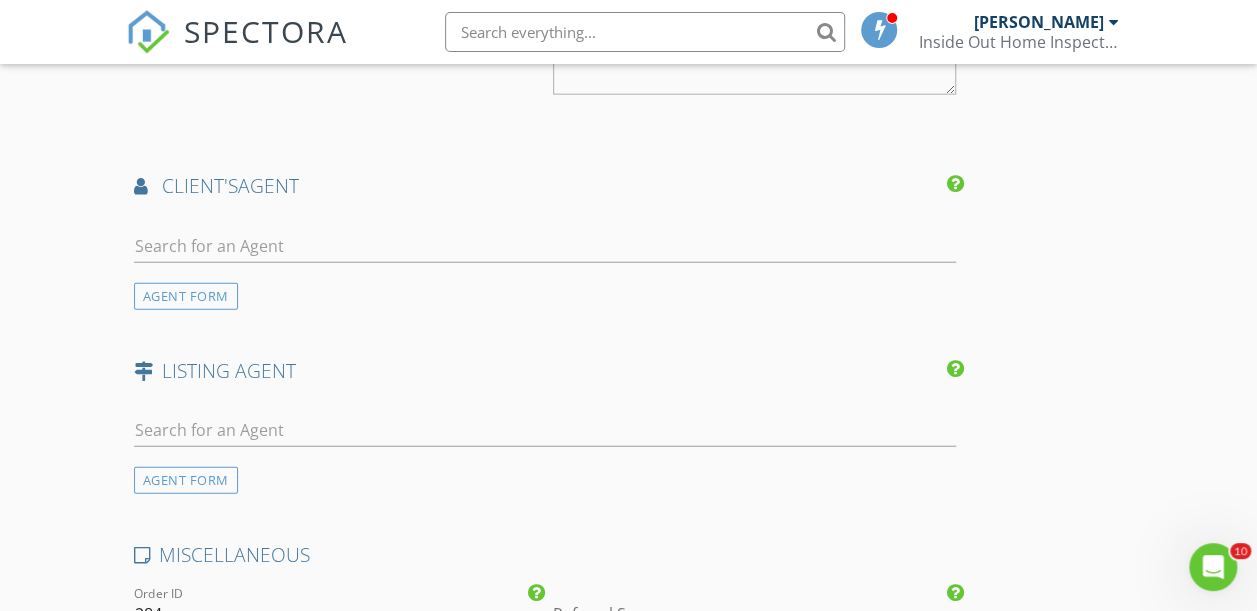 scroll, scrollTop: 2415, scrollLeft: 0, axis: vertical 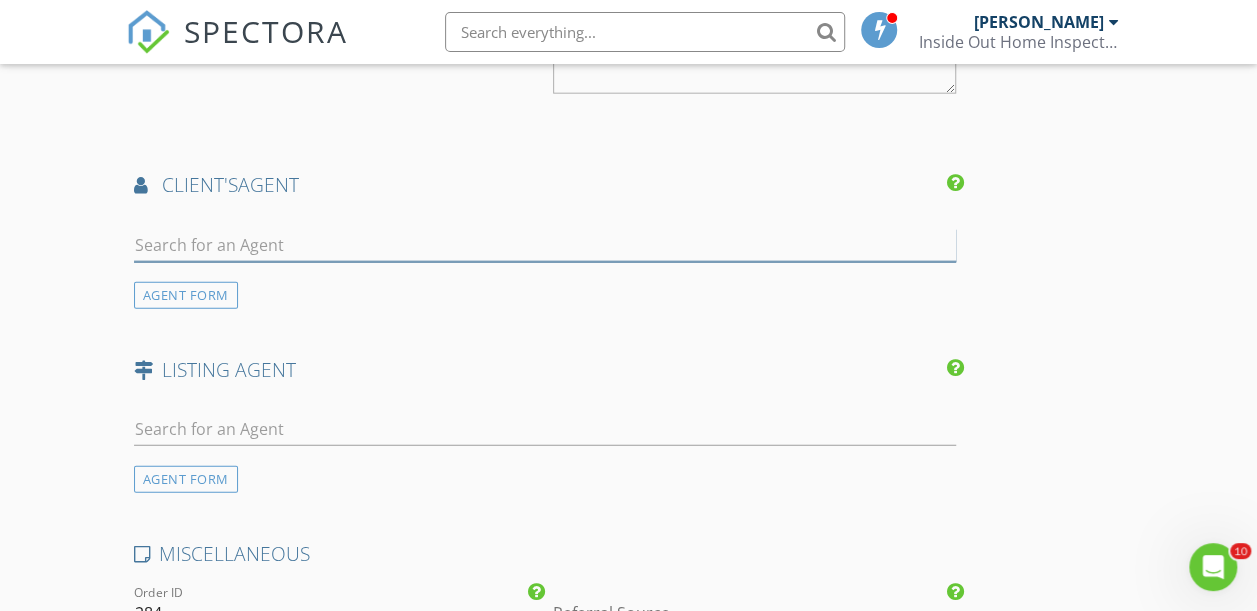 click at bounding box center (545, 245) 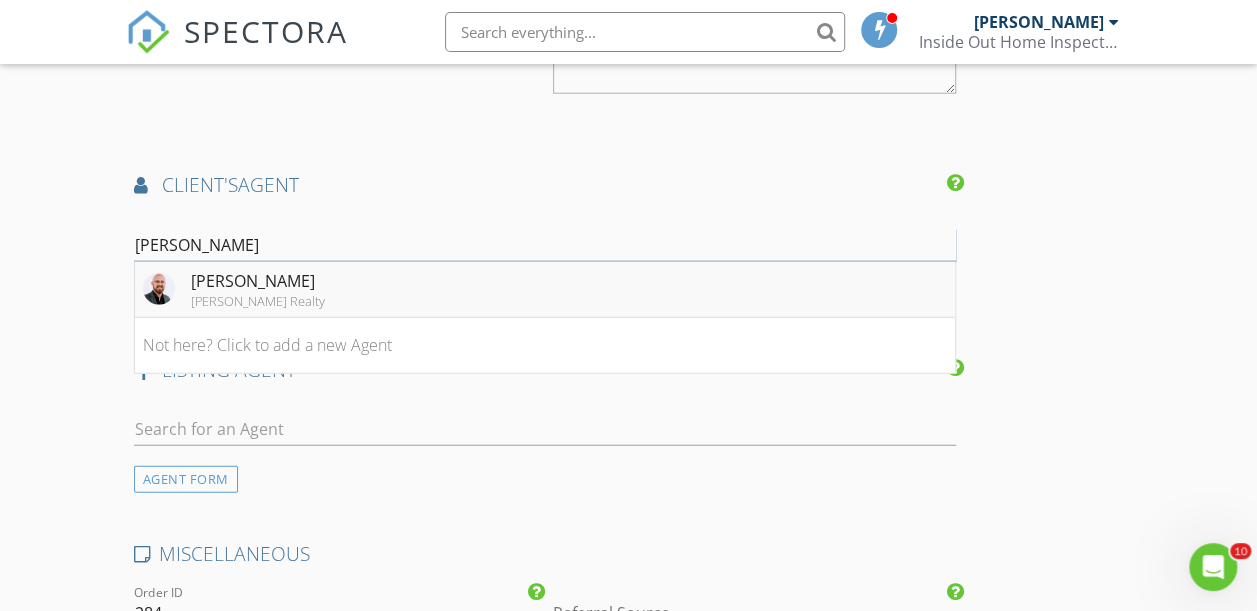 type on "cory" 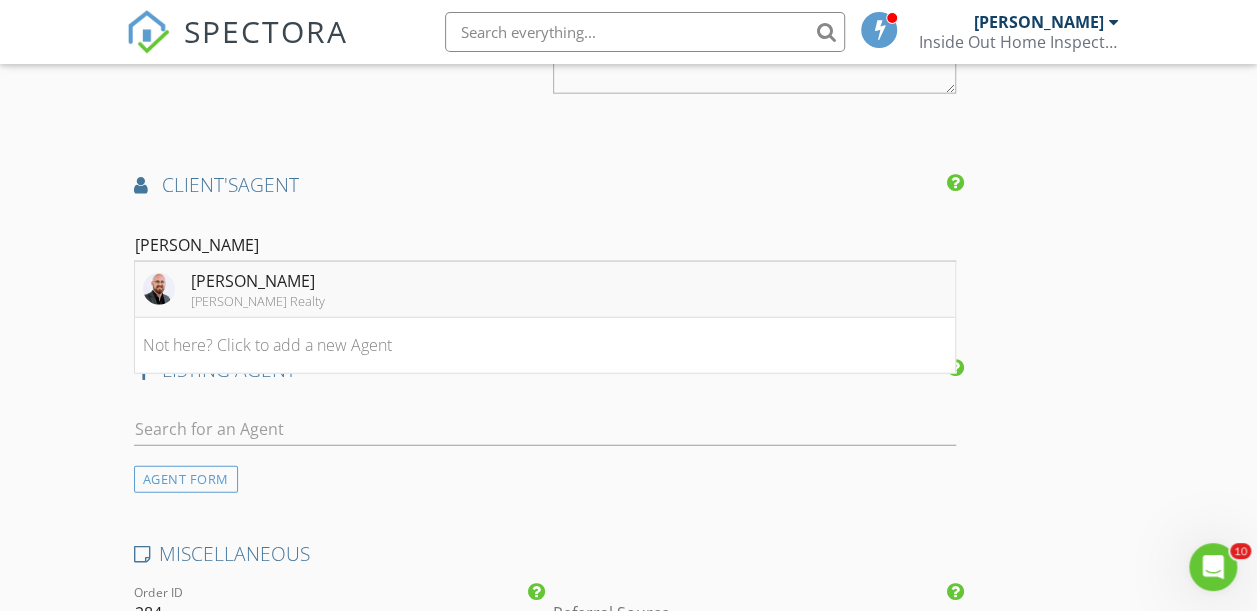 click on "Cory Capps
Capps Realty" at bounding box center [545, 290] 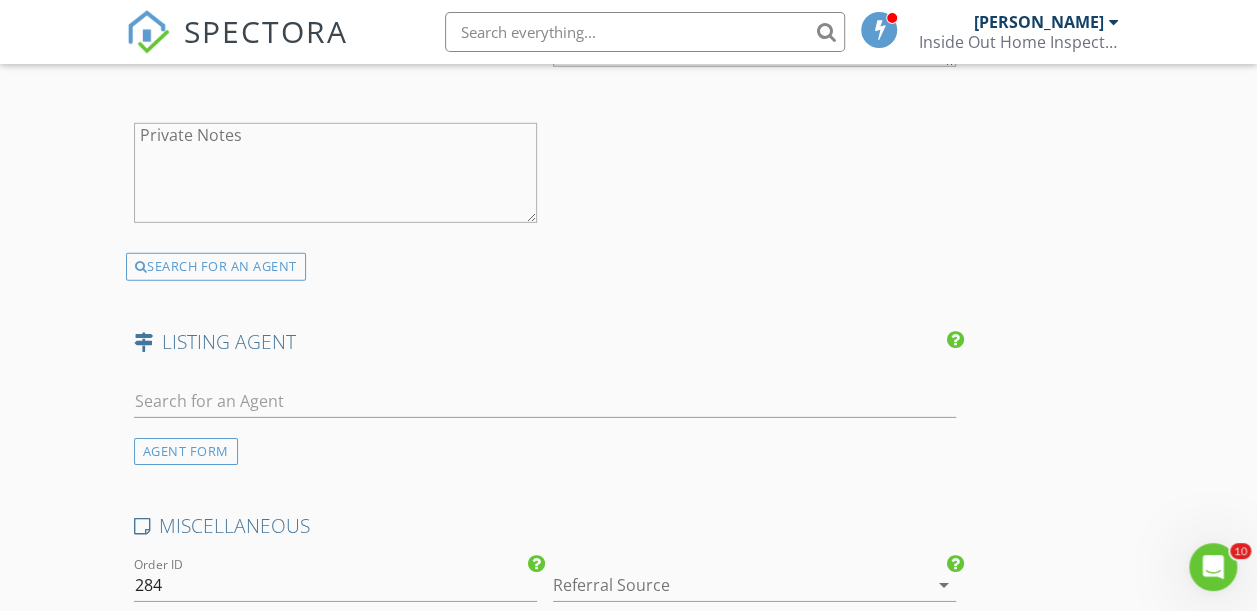 scroll, scrollTop: 2899, scrollLeft: 0, axis: vertical 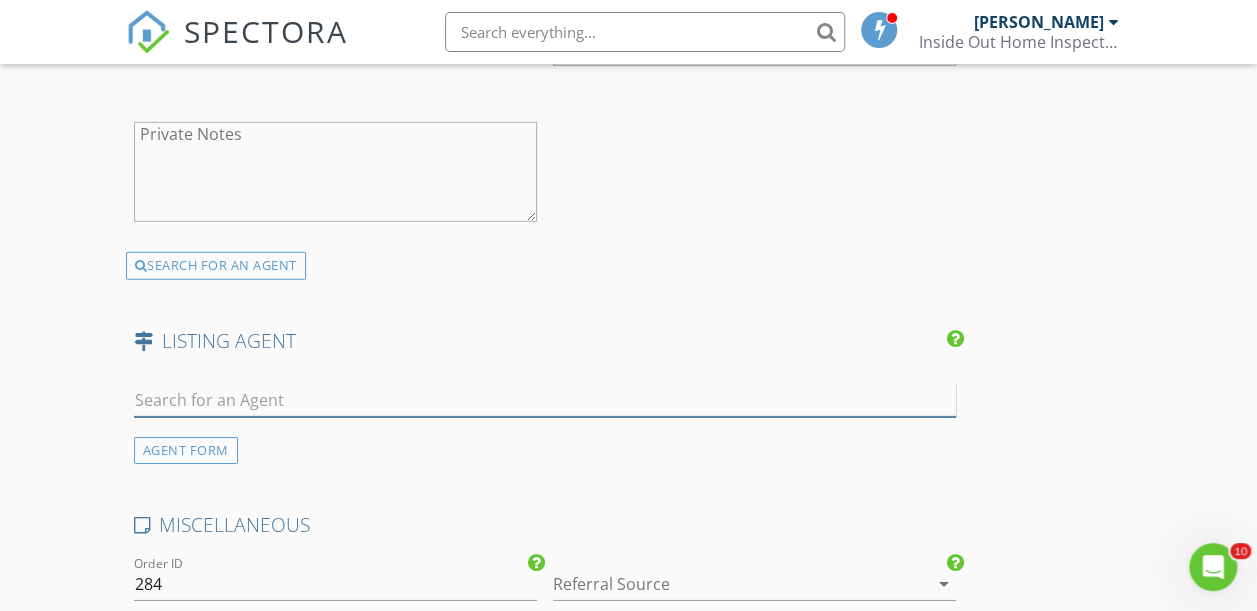 click at bounding box center (545, 400) 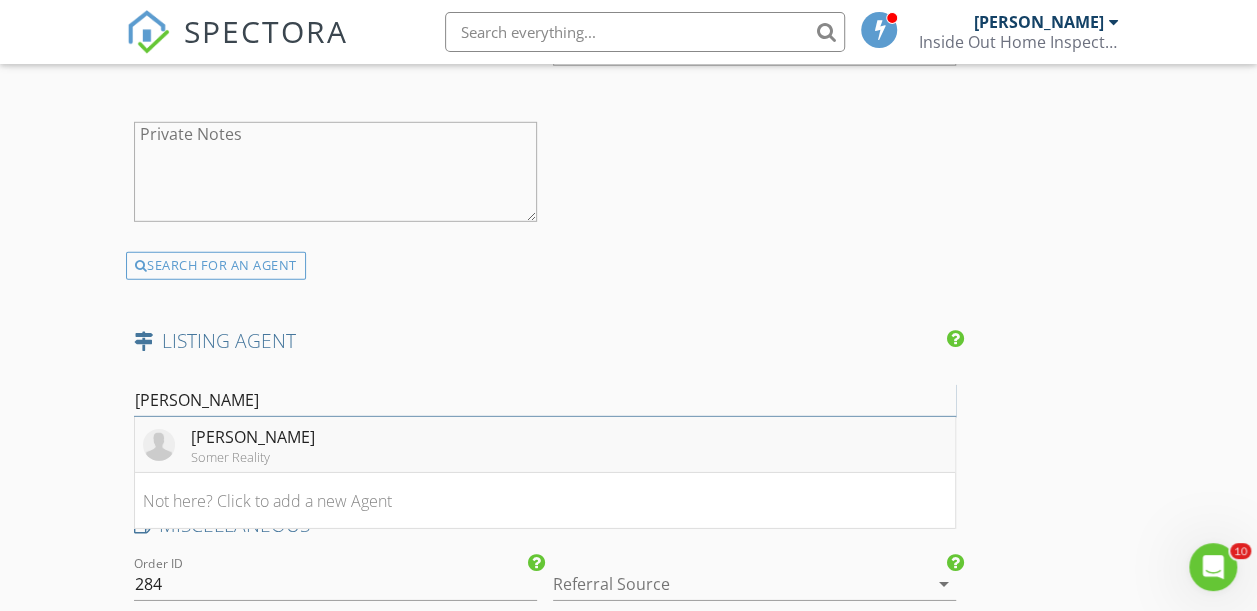 type on "tanner" 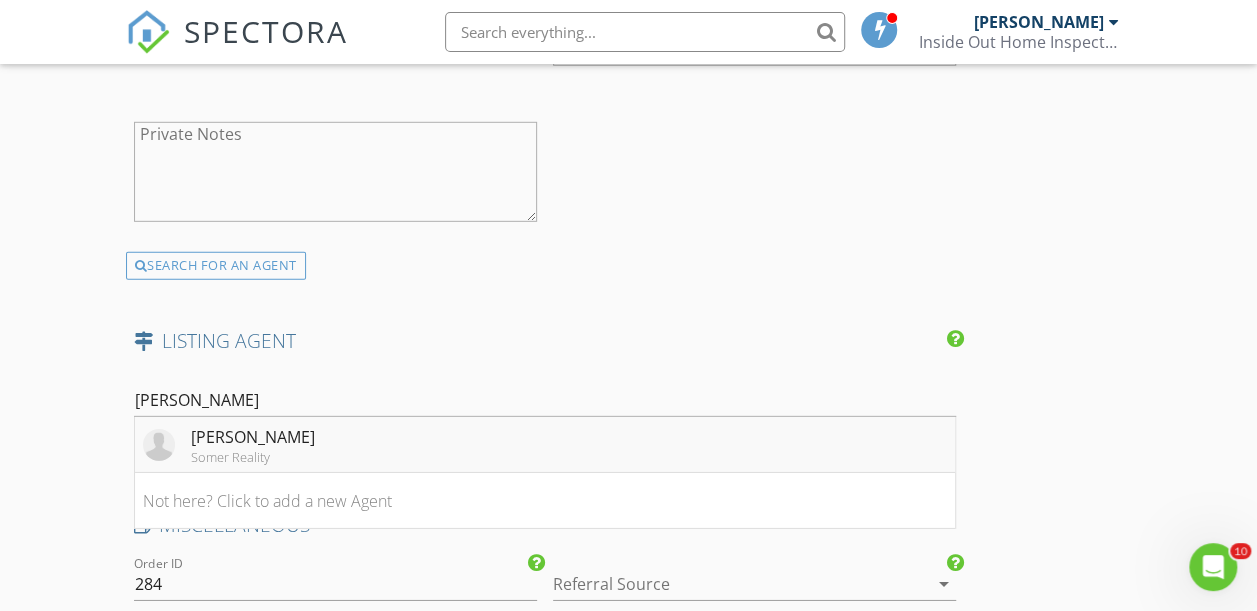 click on "[PERSON_NAME]" at bounding box center (253, 437) 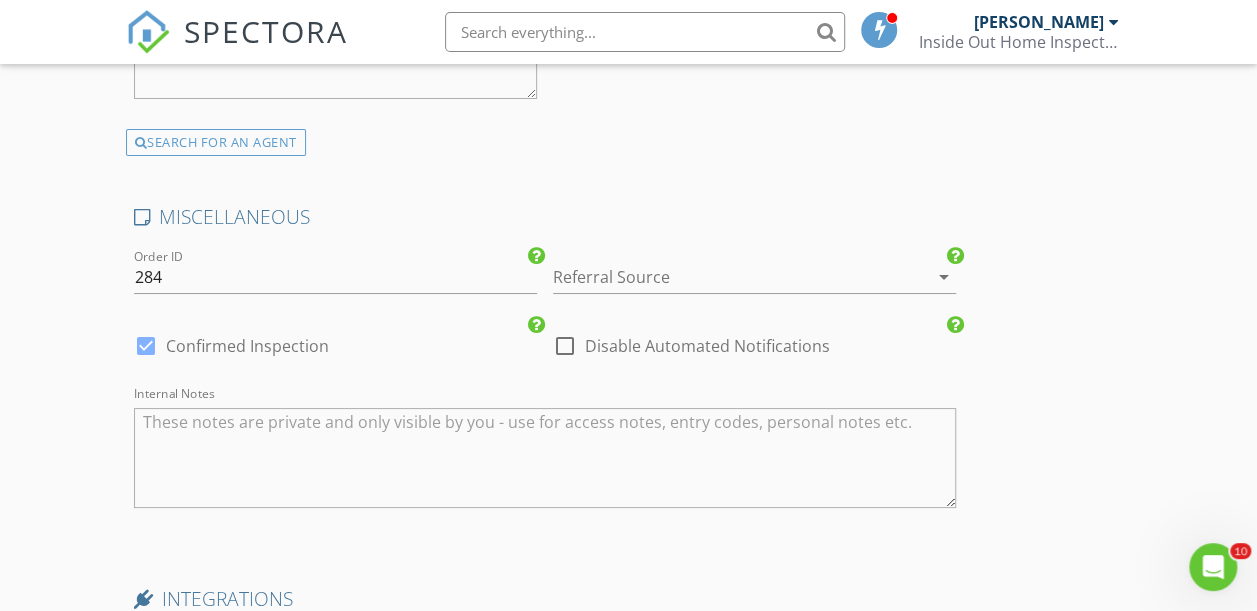scroll, scrollTop: 3664, scrollLeft: 0, axis: vertical 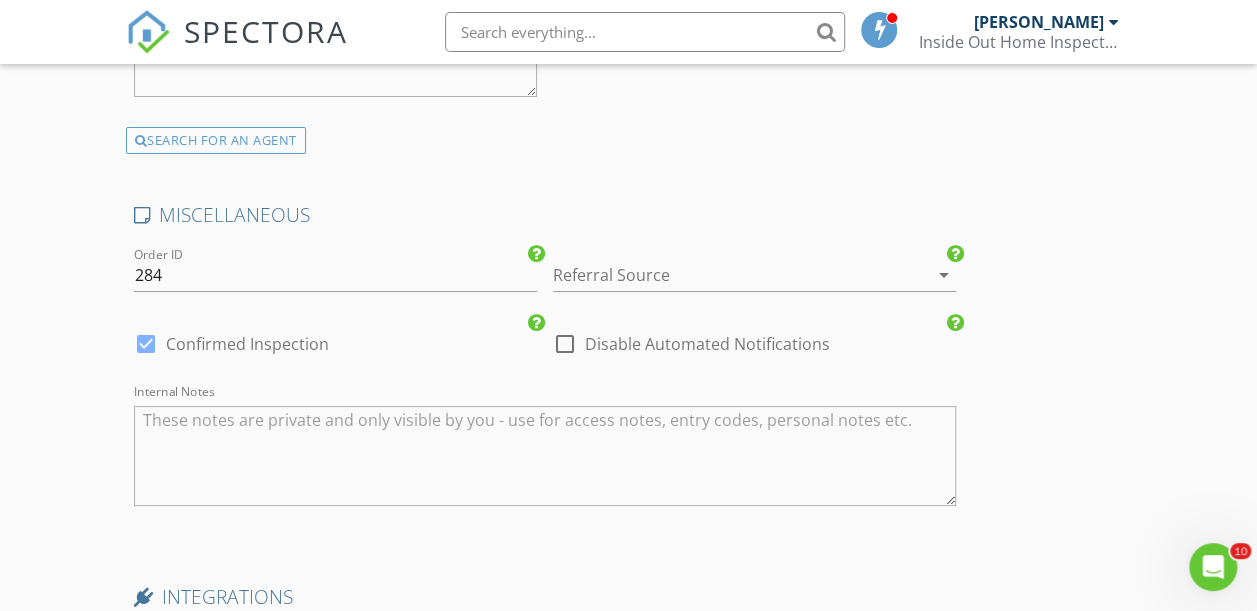 click at bounding box center [726, 275] 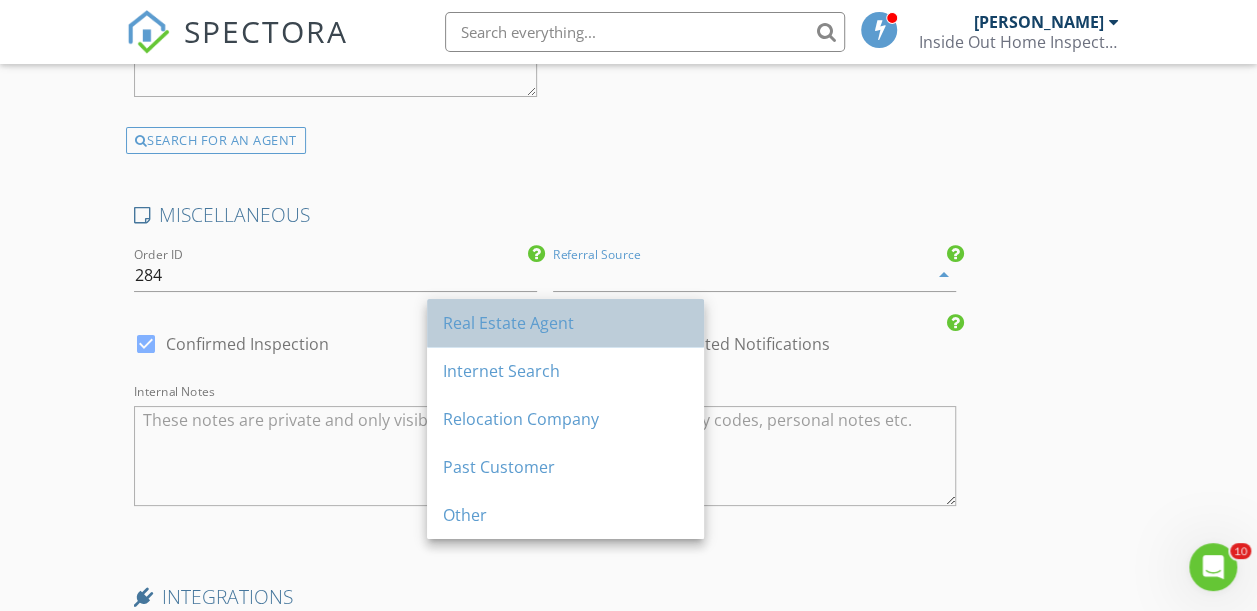 click on "Real Estate Agent" at bounding box center (565, 323) 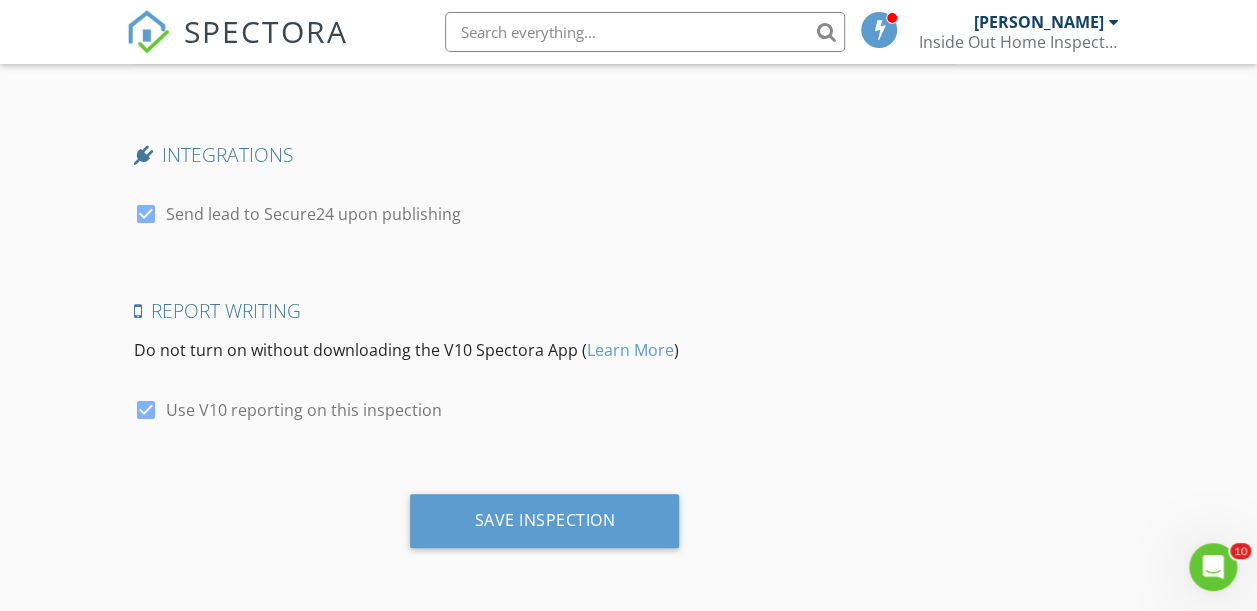 scroll, scrollTop: 4146, scrollLeft: 0, axis: vertical 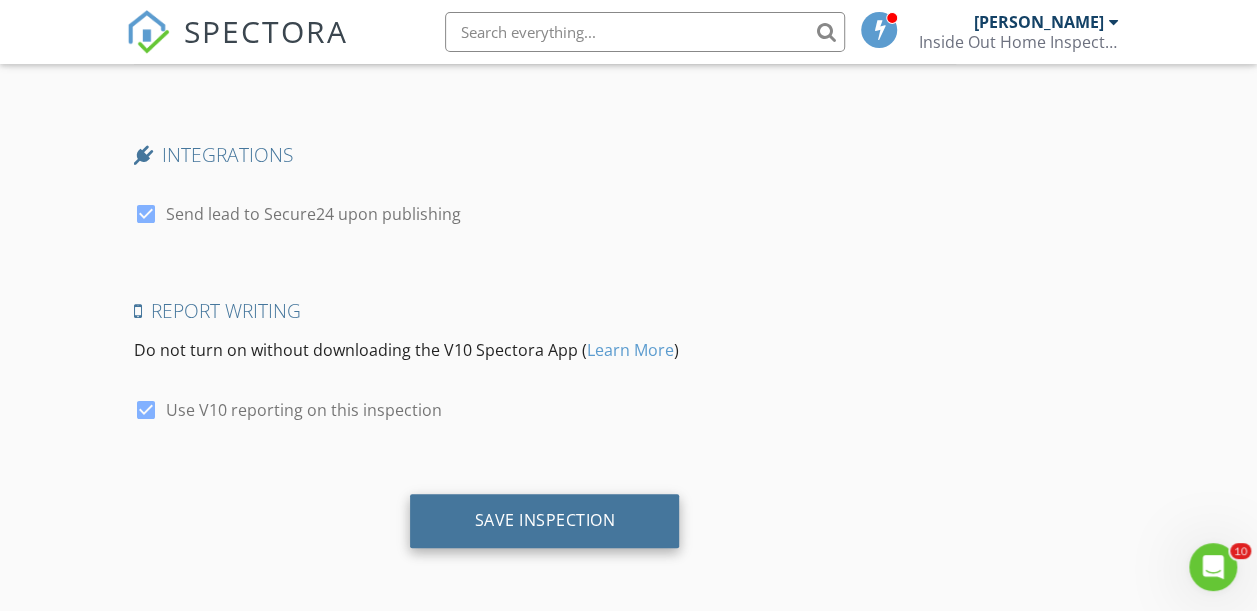 click on "Save Inspection" at bounding box center [544, 521] 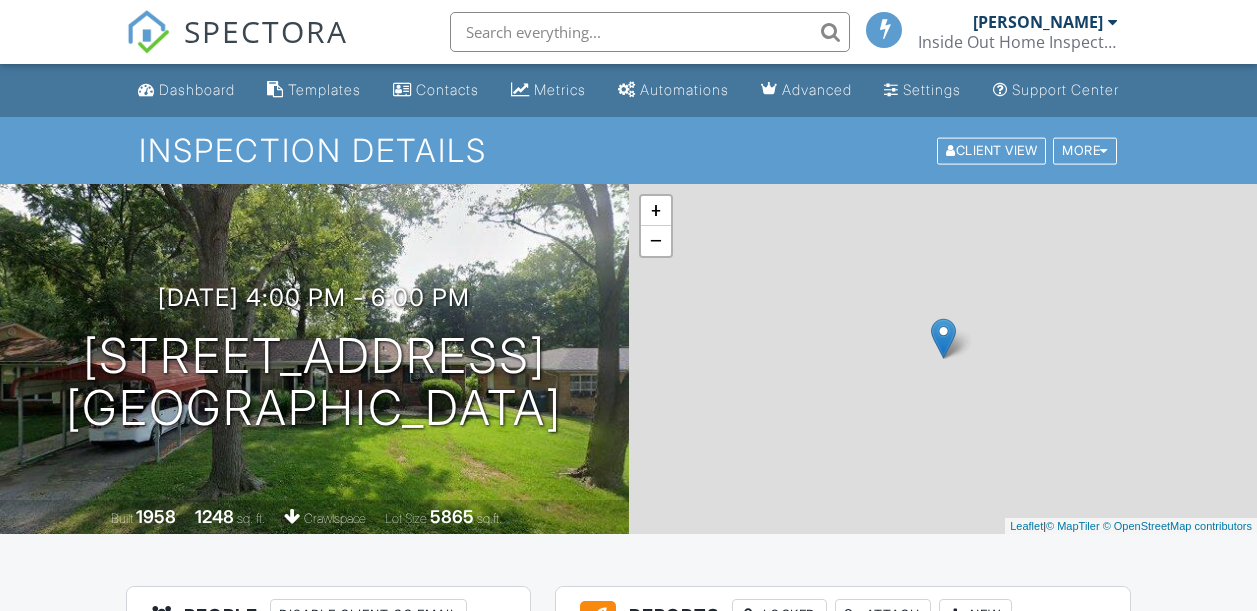scroll, scrollTop: 0, scrollLeft: 0, axis: both 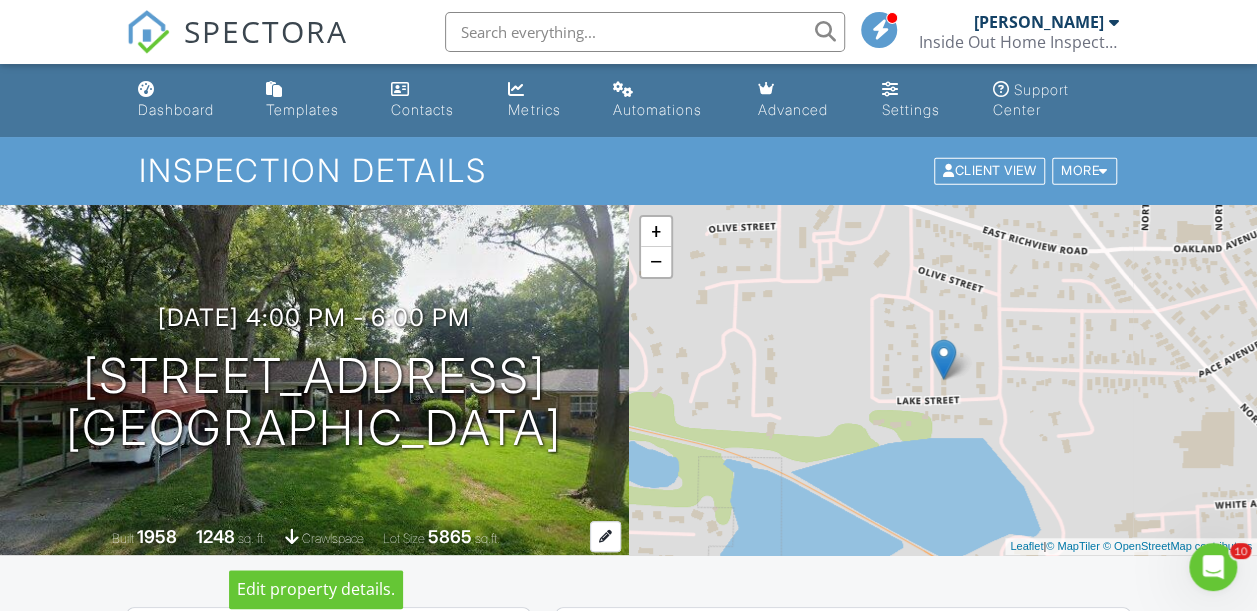 click on "Built
1958
1248
sq. ft.
crawlspace
Lot Size
5865
sq.ft." at bounding box center (314, 537) 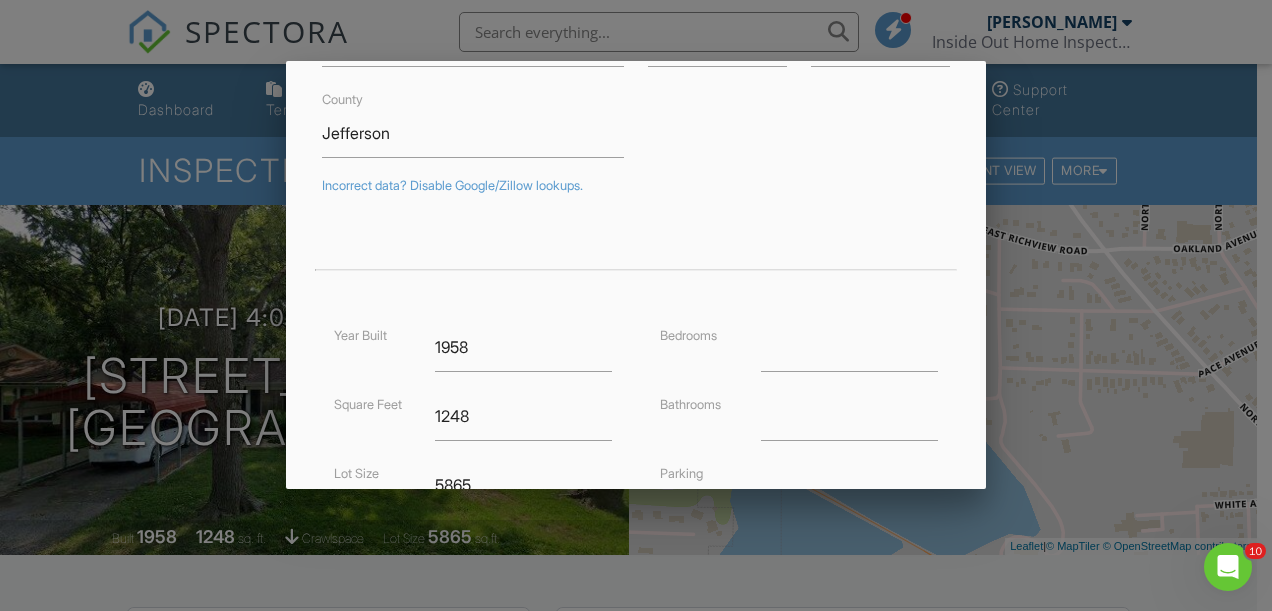 scroll, scrollTop: 306, scrollLeft: 0, axis: vertical 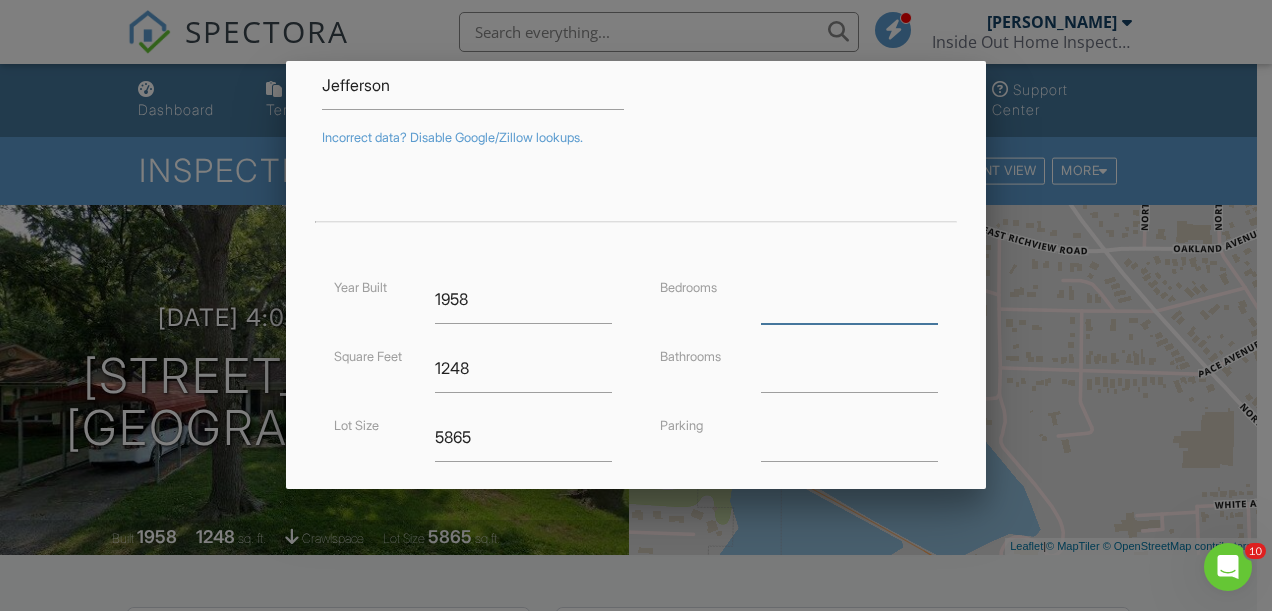 click at bounding box center (849, 299) 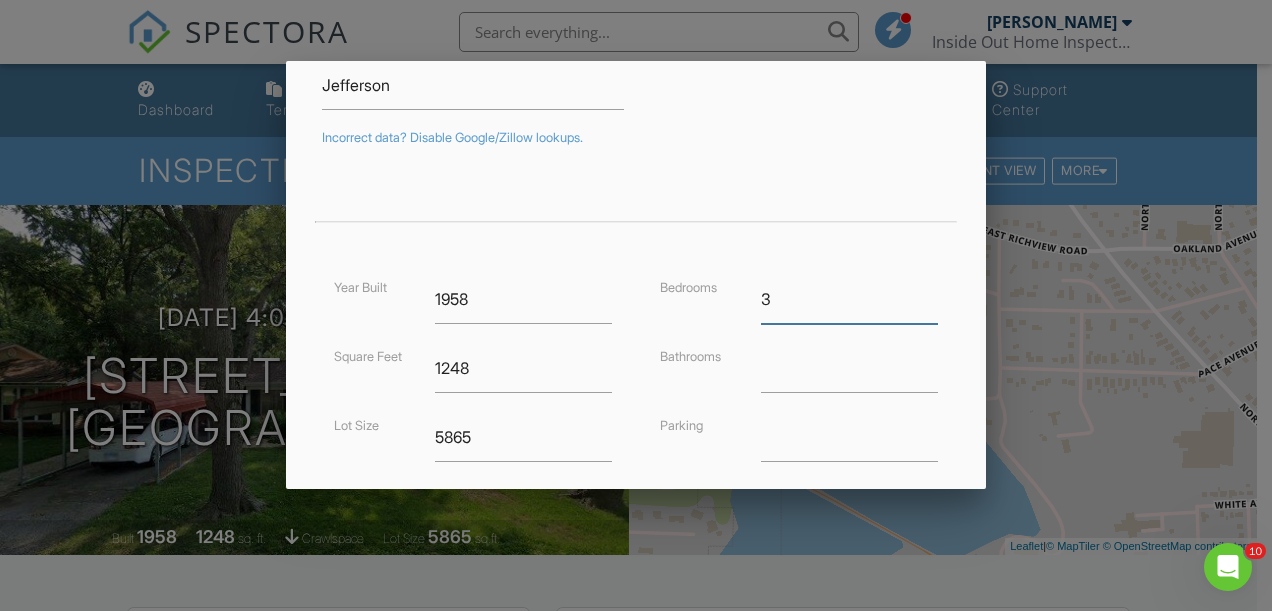 type on "3" 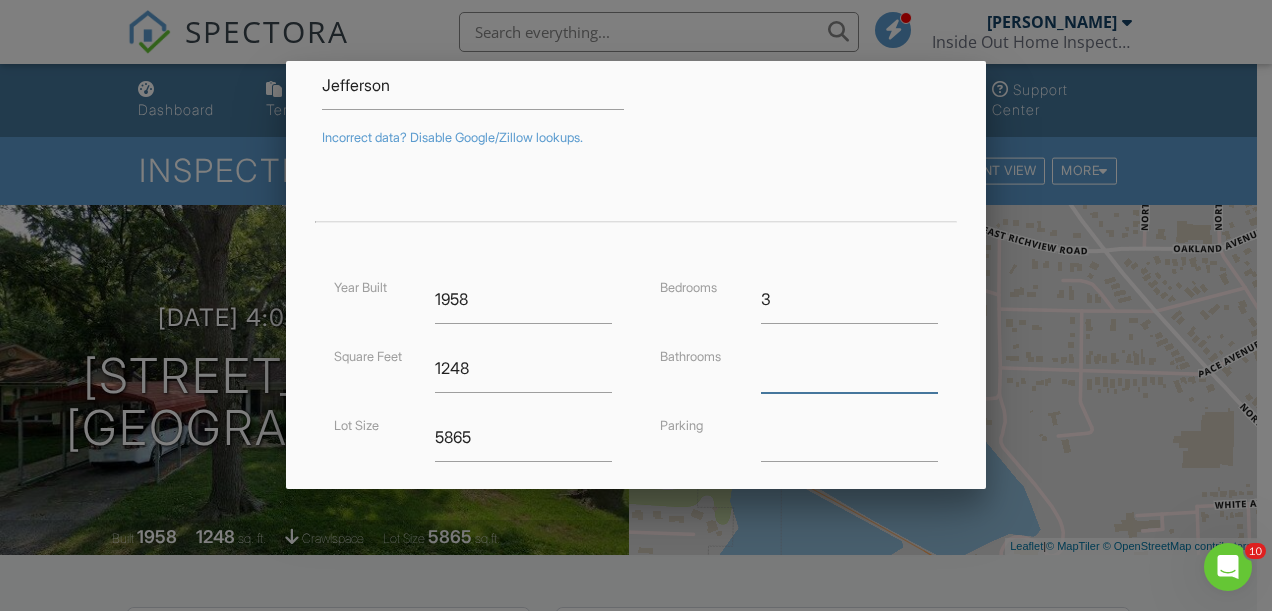 click at bounding box center [849, 368] 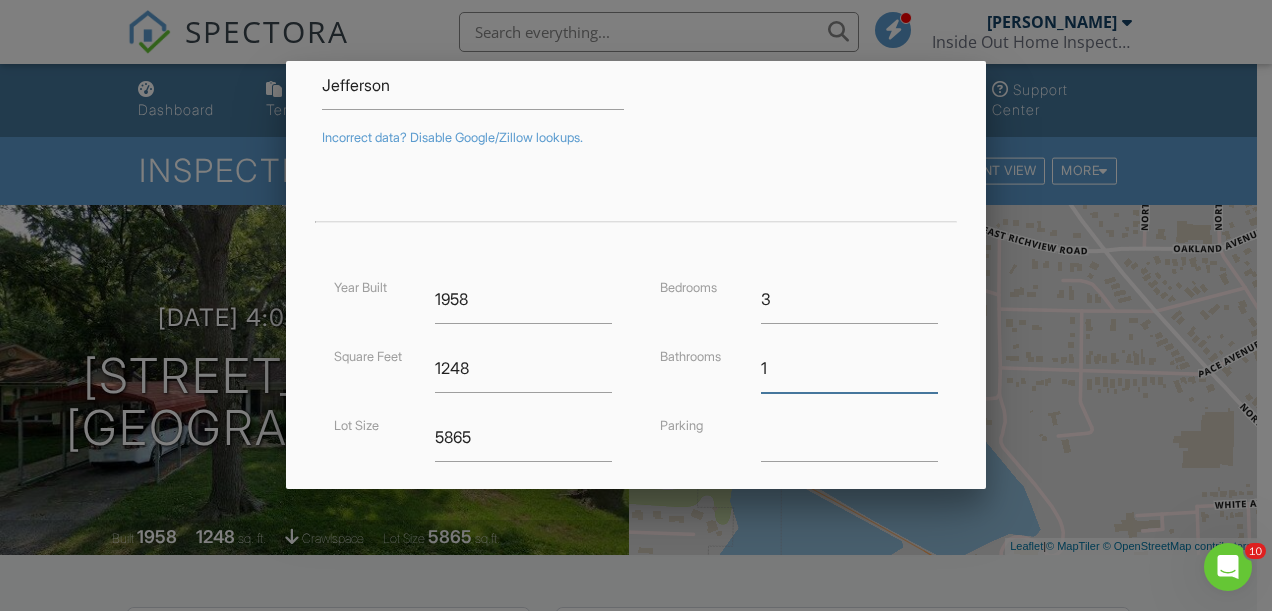 scroll, scrollTop: 568, scrollLeft: 0, axis: vertical 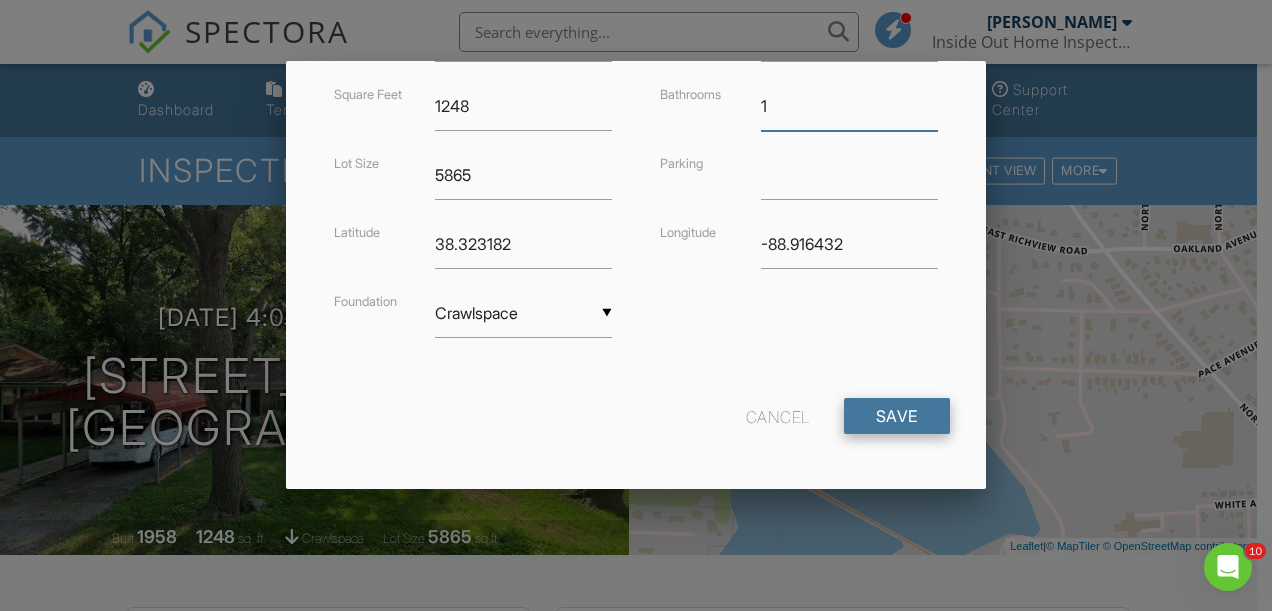 type on "1" 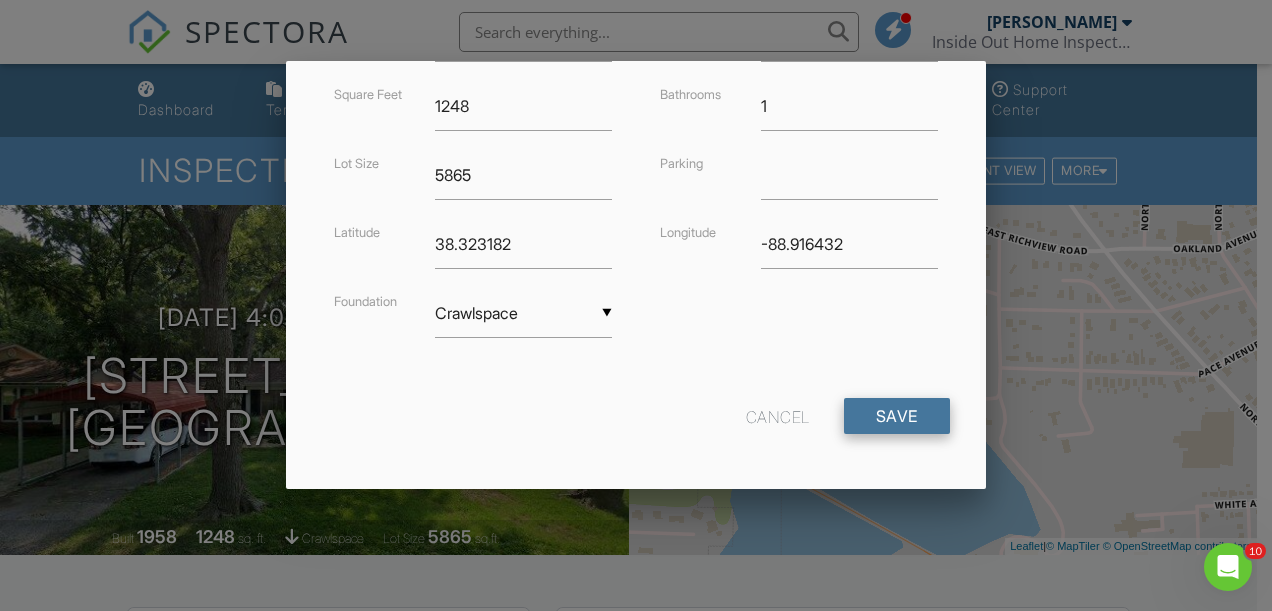 click on "Save" at bounding box center [897, 416] 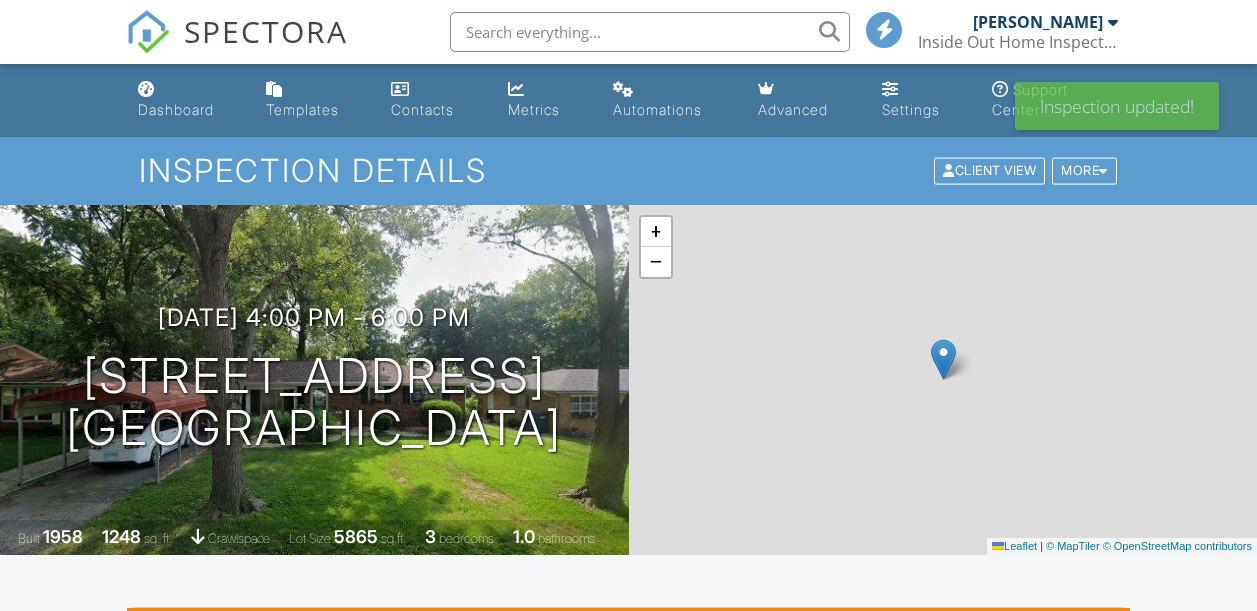 scroll, scrollTop: 0, scrollLeft: 0, axis: both 